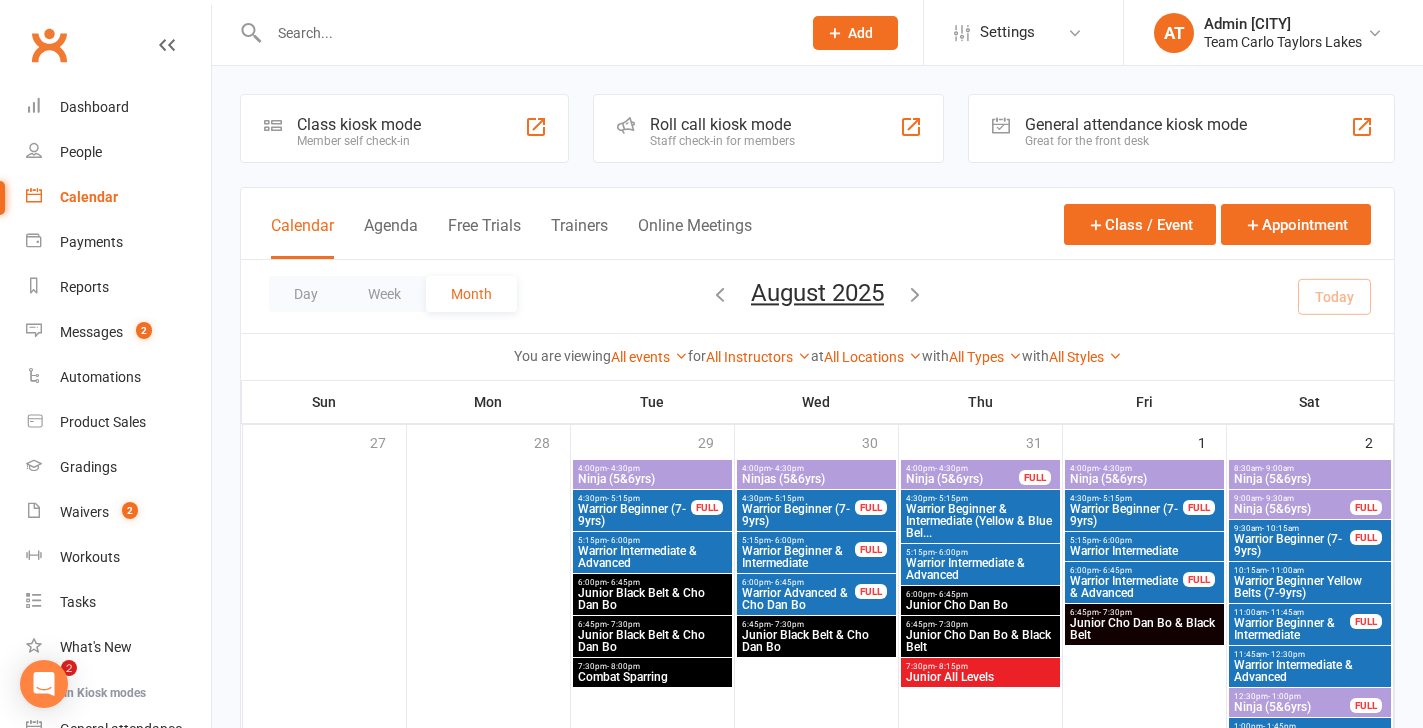 scroll, scrollTop: 418, scrollLeft: 0, axis: vertical 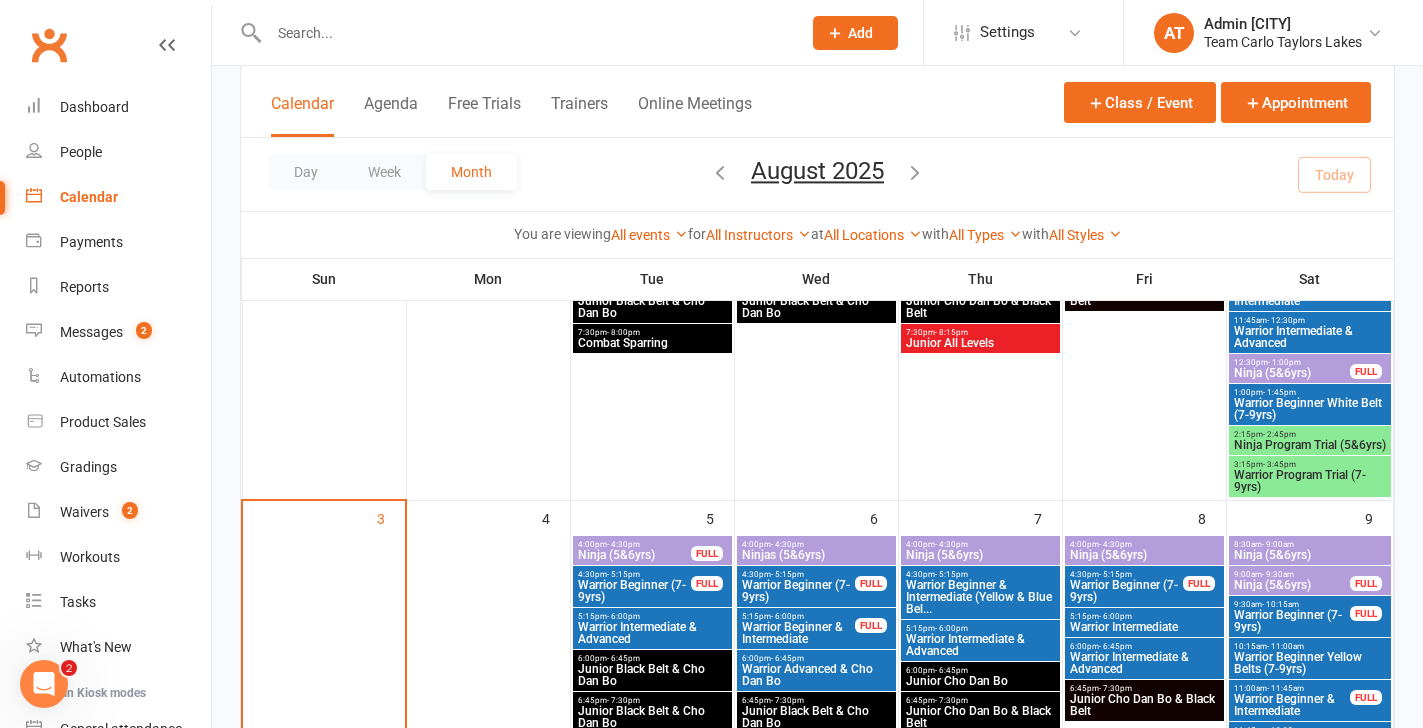 click on "Warrior Program Trial (7-9yrs)" at bounding box center (1310, 481) 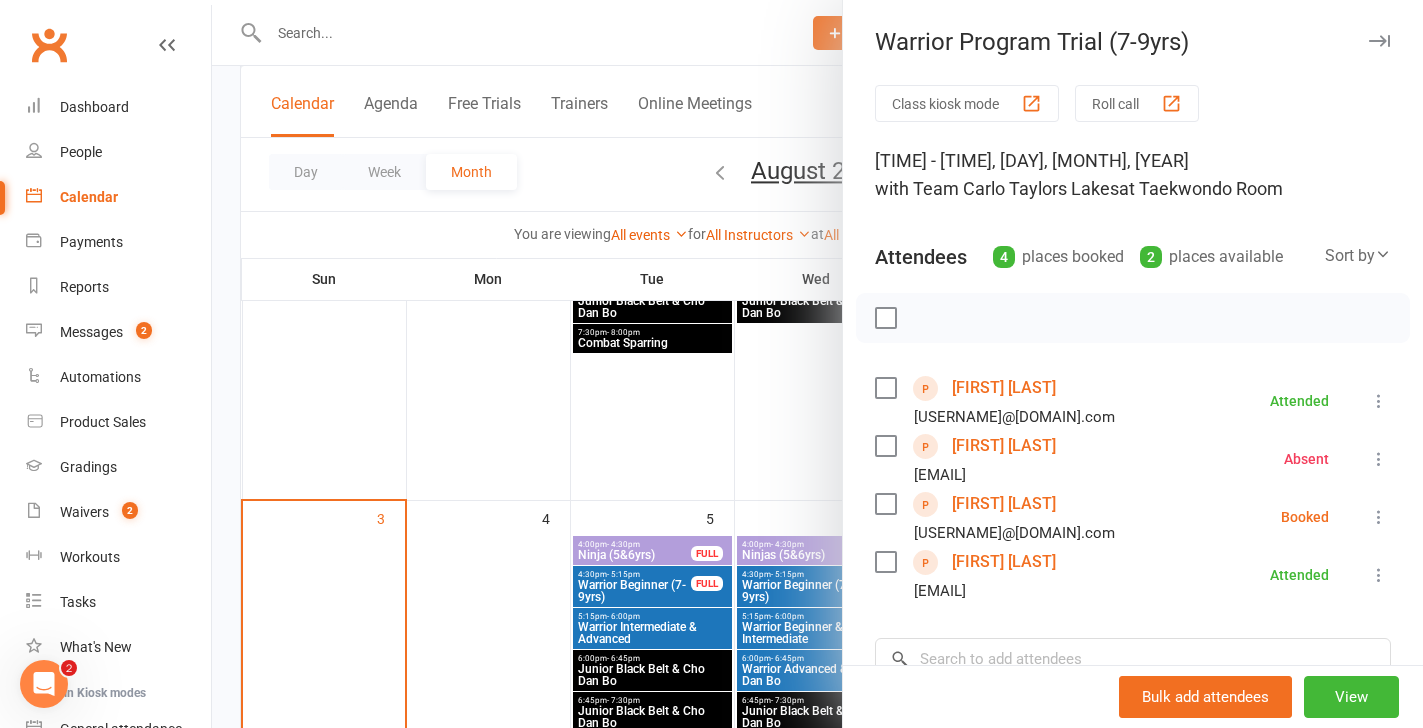 click at bounding box center (1379, 517) 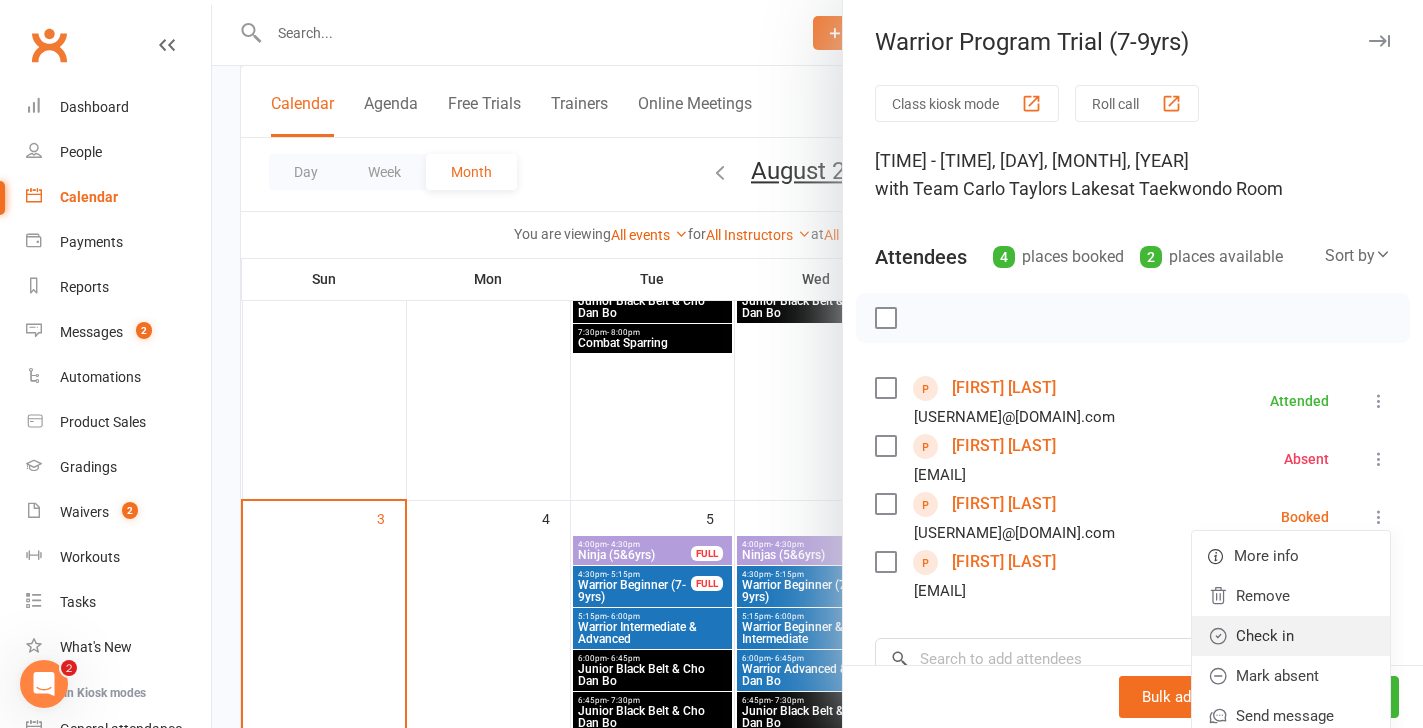 click on "Check in" at bounding box center [1291, 636] 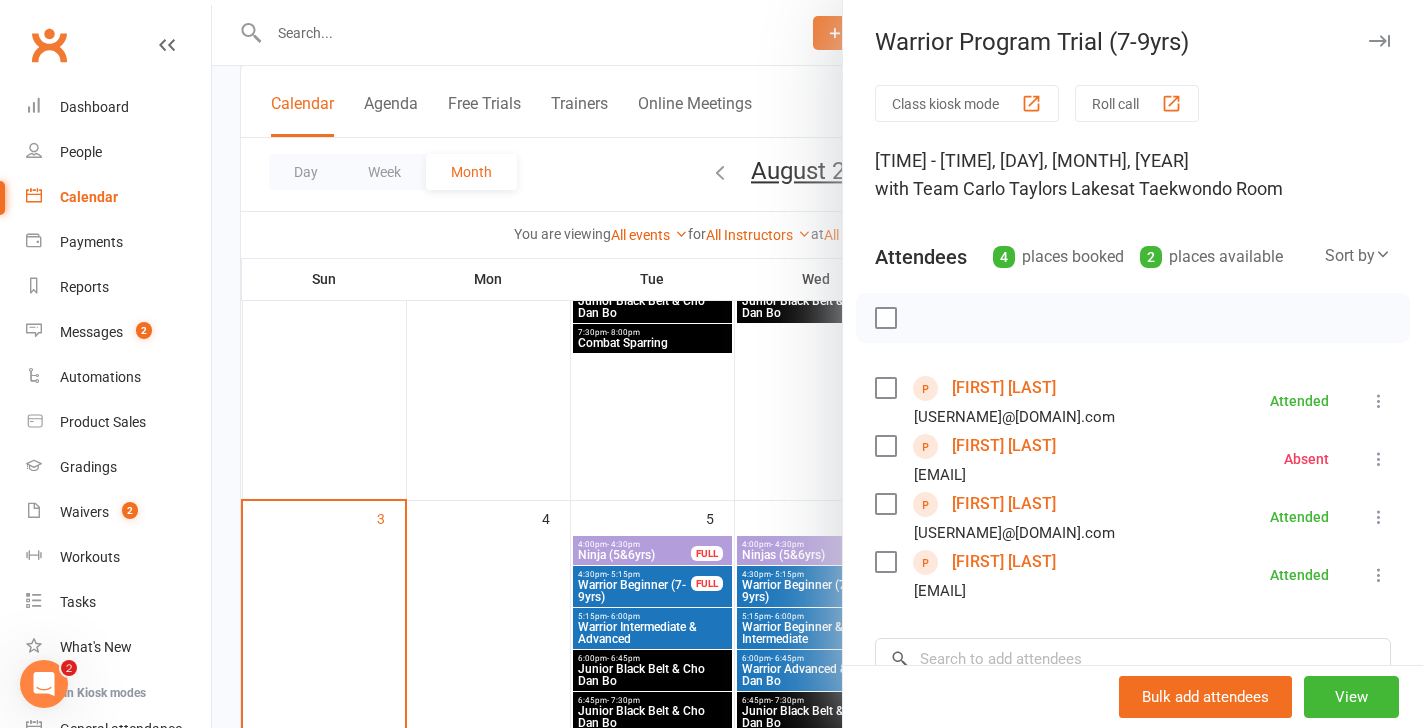 click at bounding box center (817, 364) 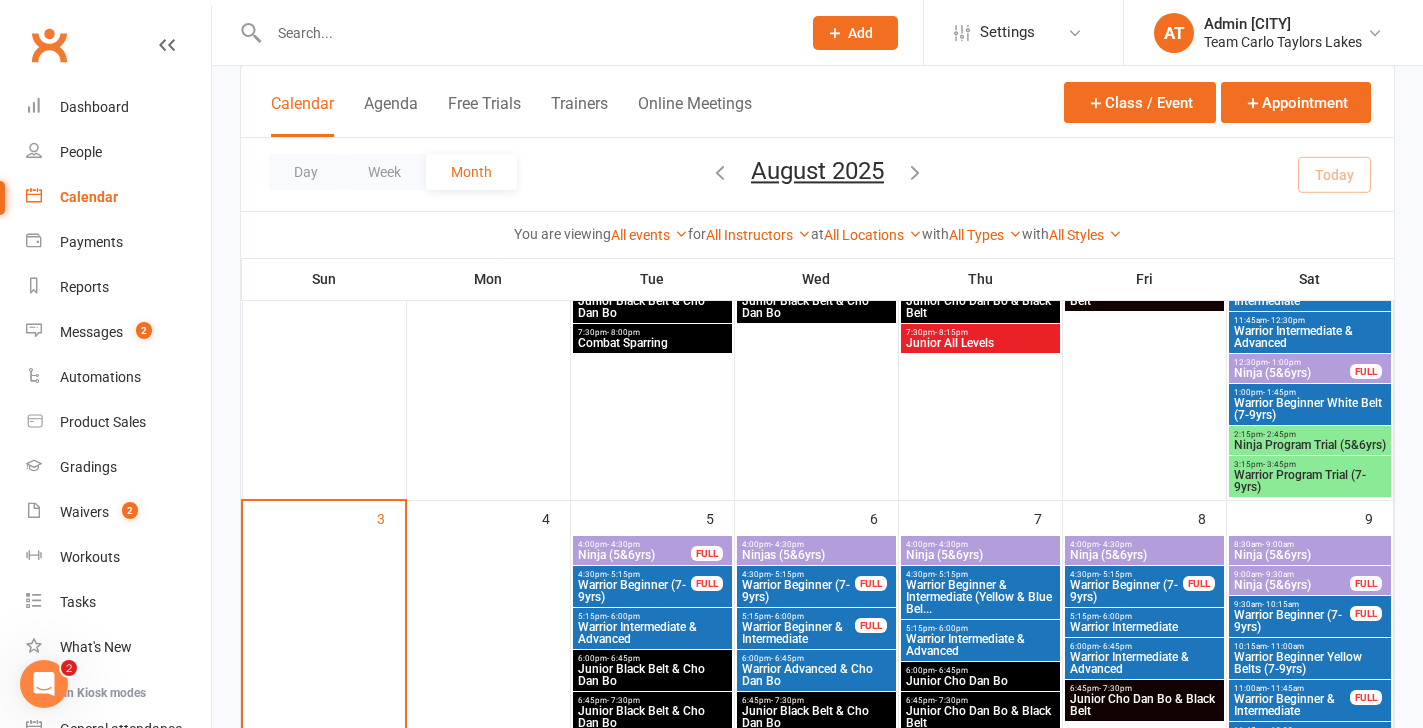click on "[TIME] - [TIME]" at bounding box center [1310, 434] 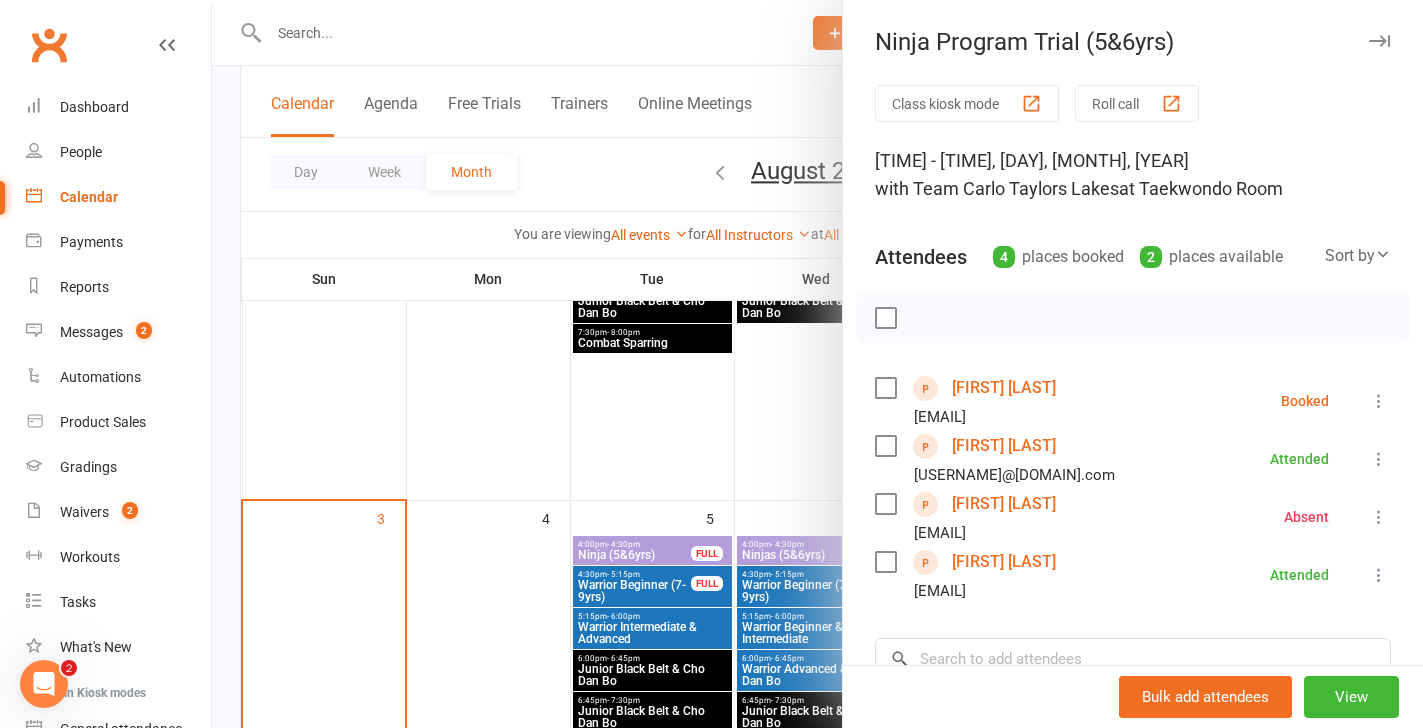 click at bounding box center [1379, 401] 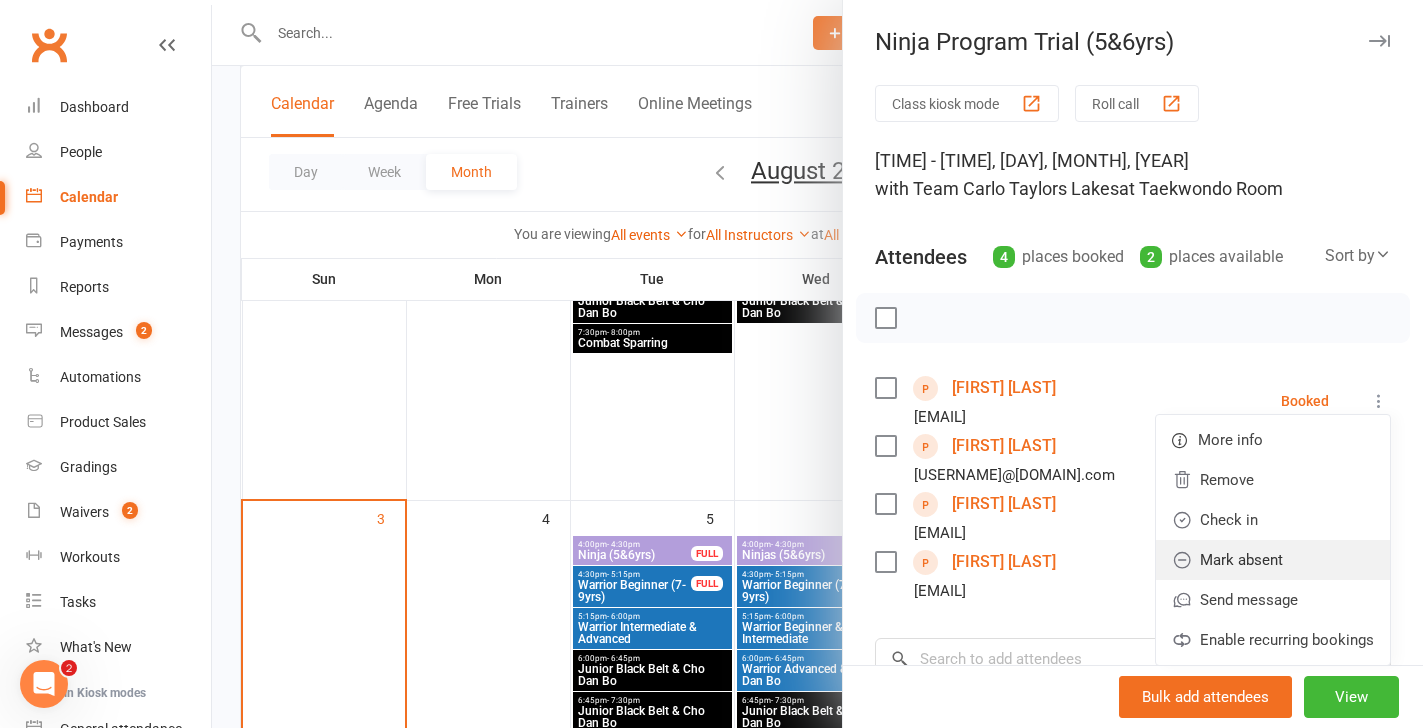 click on "Mark absent" at bounding box center (1273, 560) 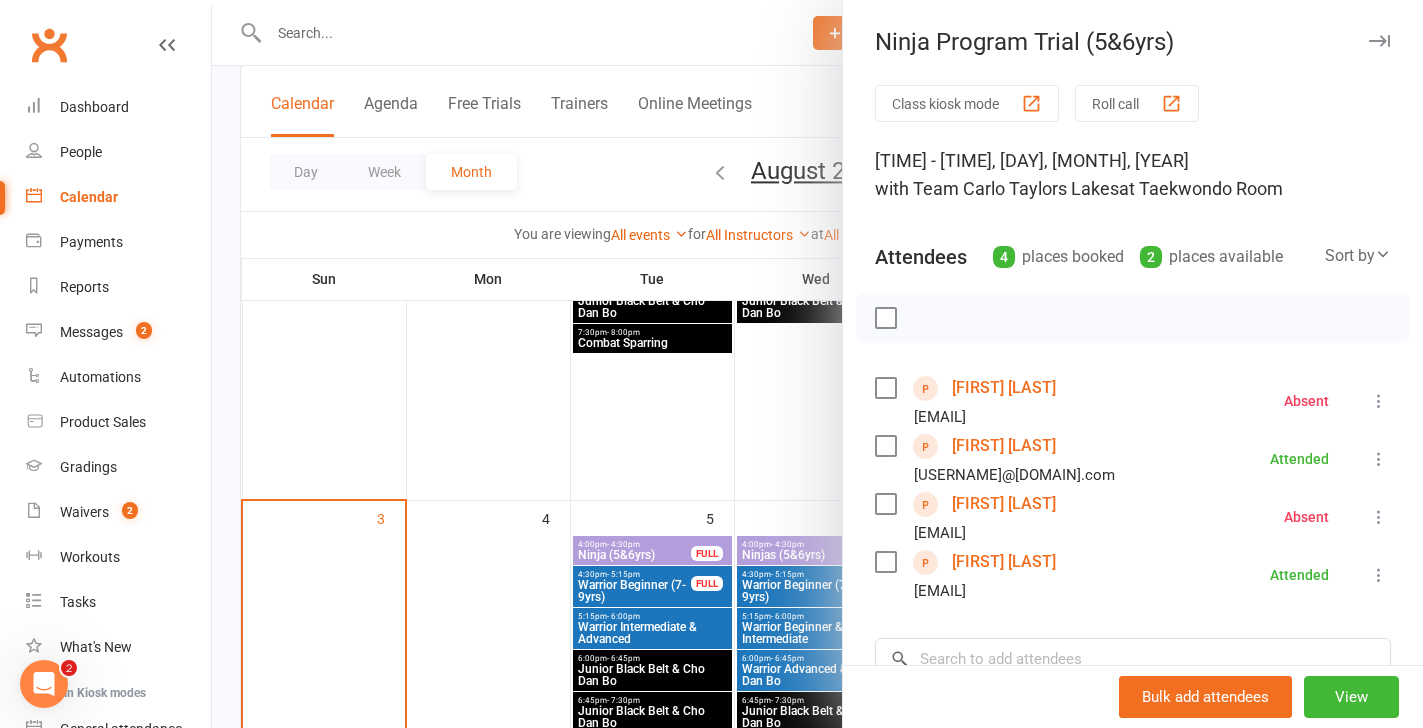 click at bounding box center [817, 364] 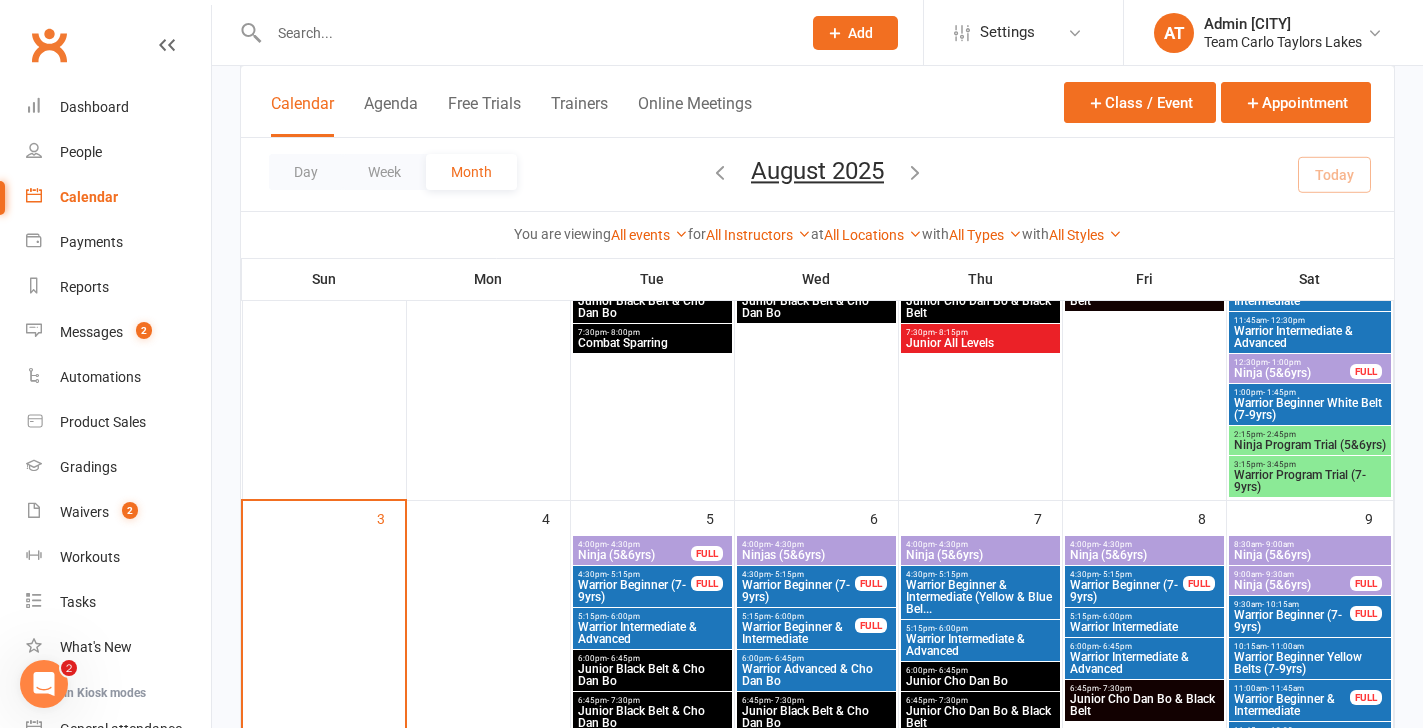 click on "Warrior Beginner White Belt (7-9yrs)" at bounding box center [1310, 409] 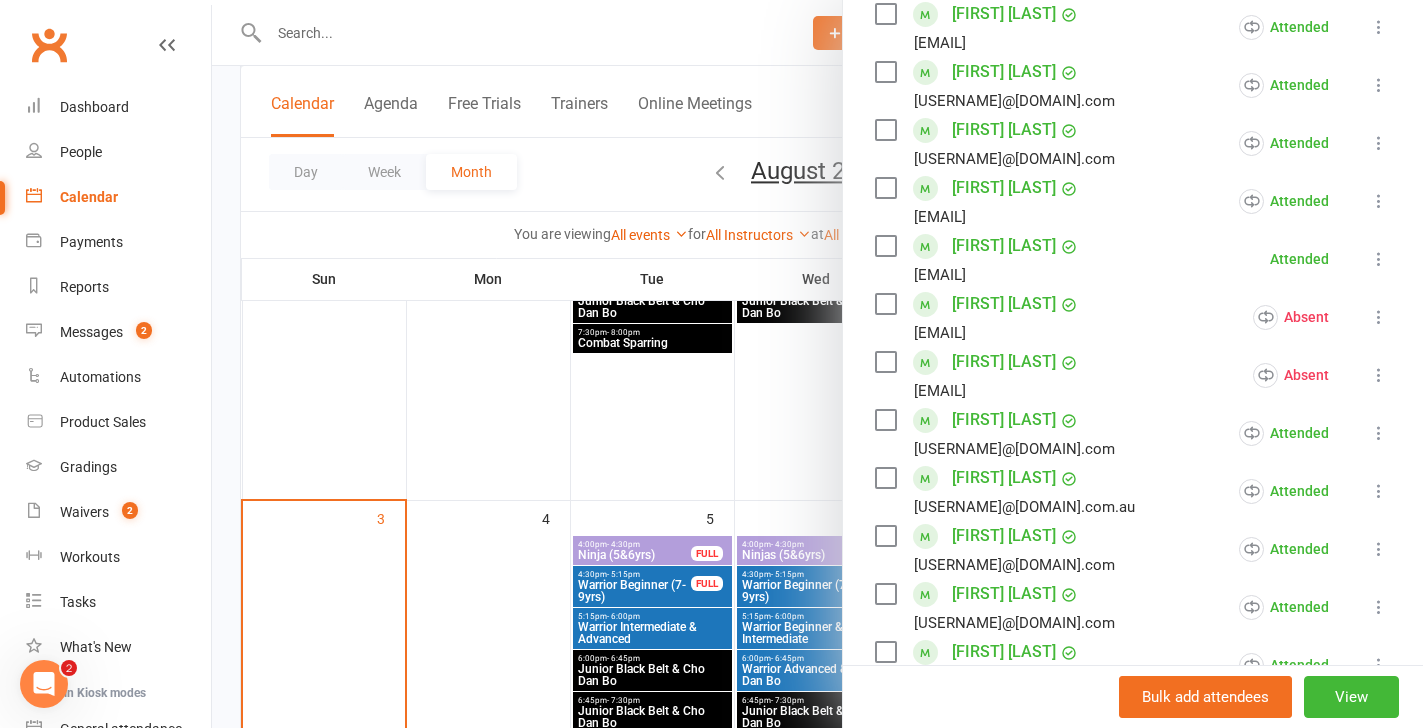 scroll, scrollTop: 438, scrollLeft: 0, axis: vertical 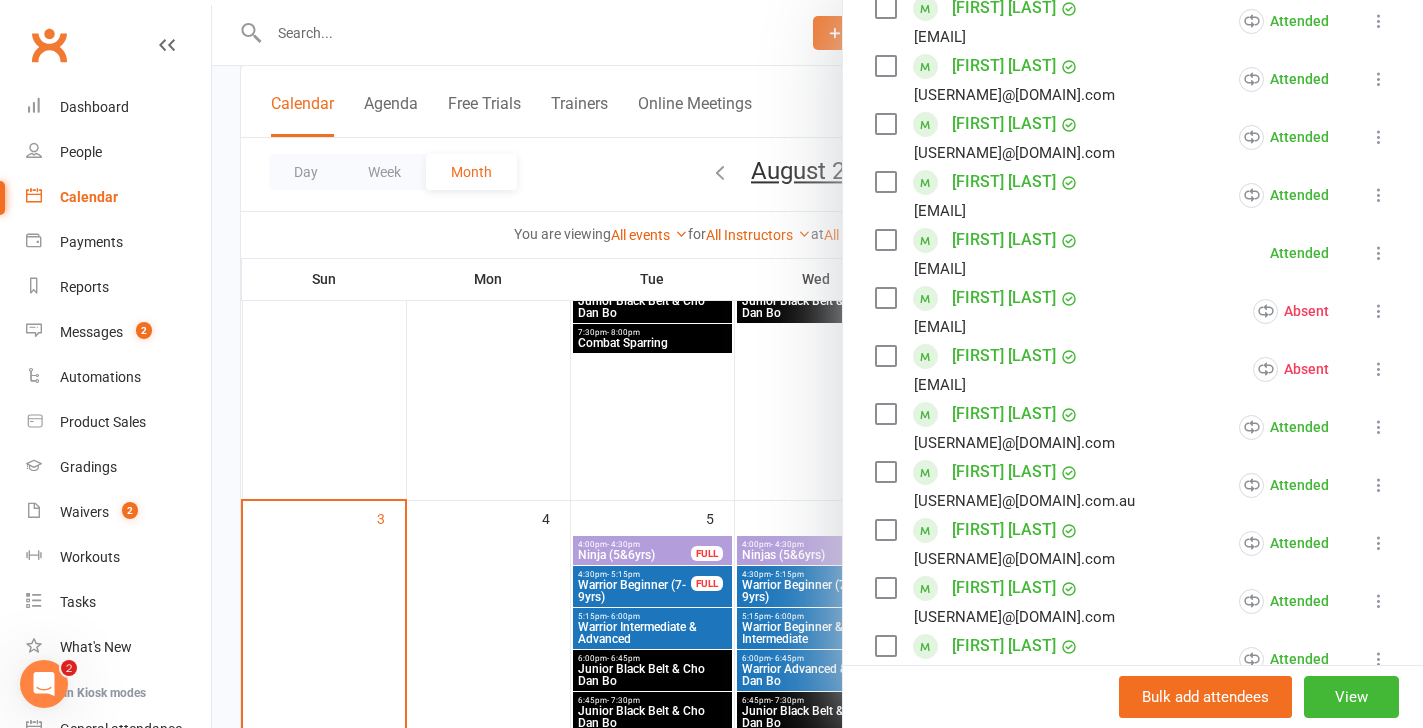 click at bounding box center (1379, 485) 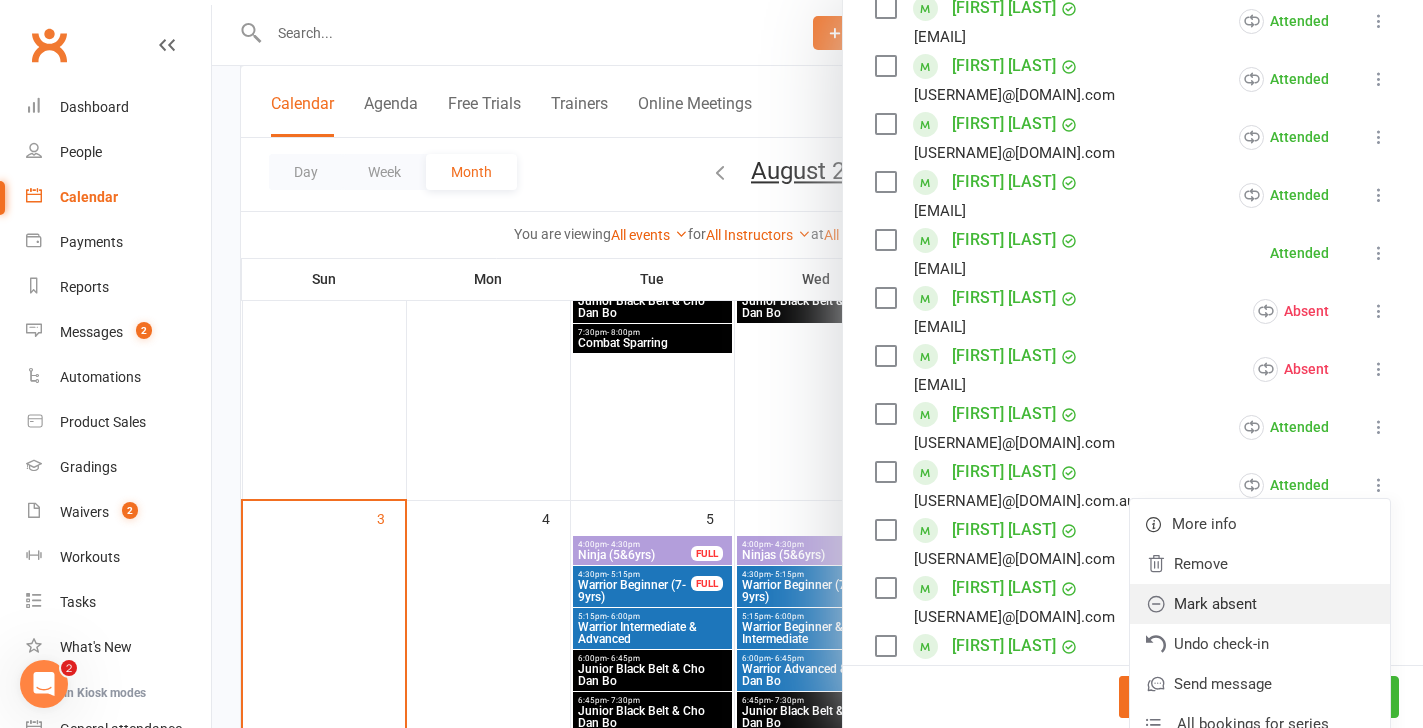 click on "Mark absent" at bounding box center (1260, 604) 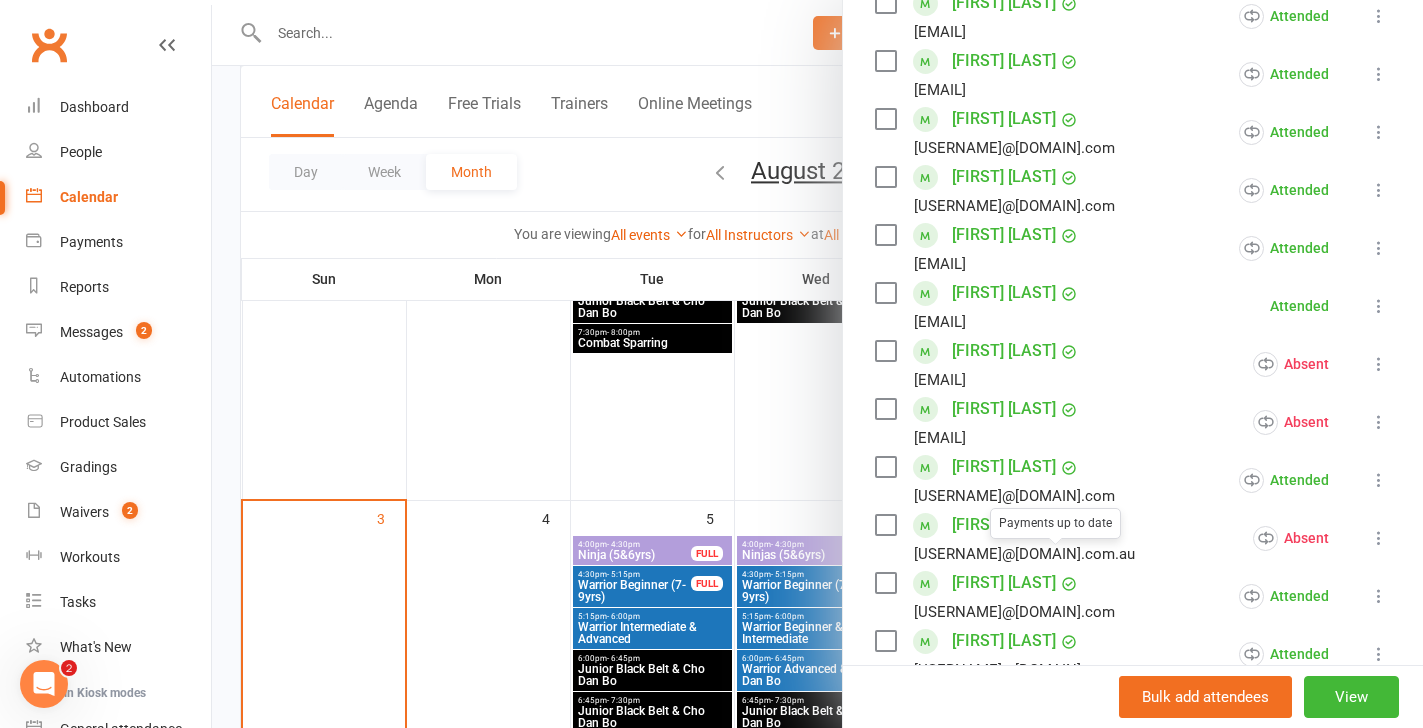 scroll, scrollTop: 352, scrollLeft: 0, axis: vertical 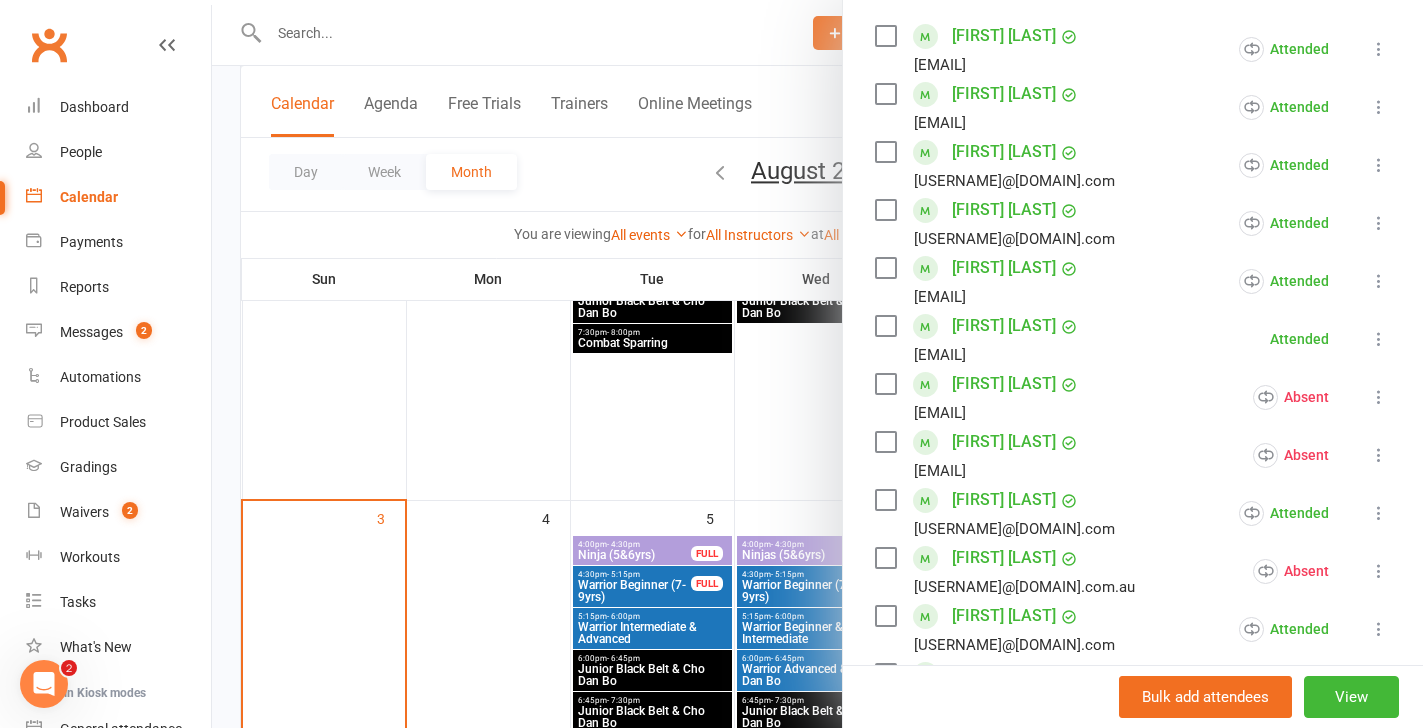click at bounding box center (817, 364) 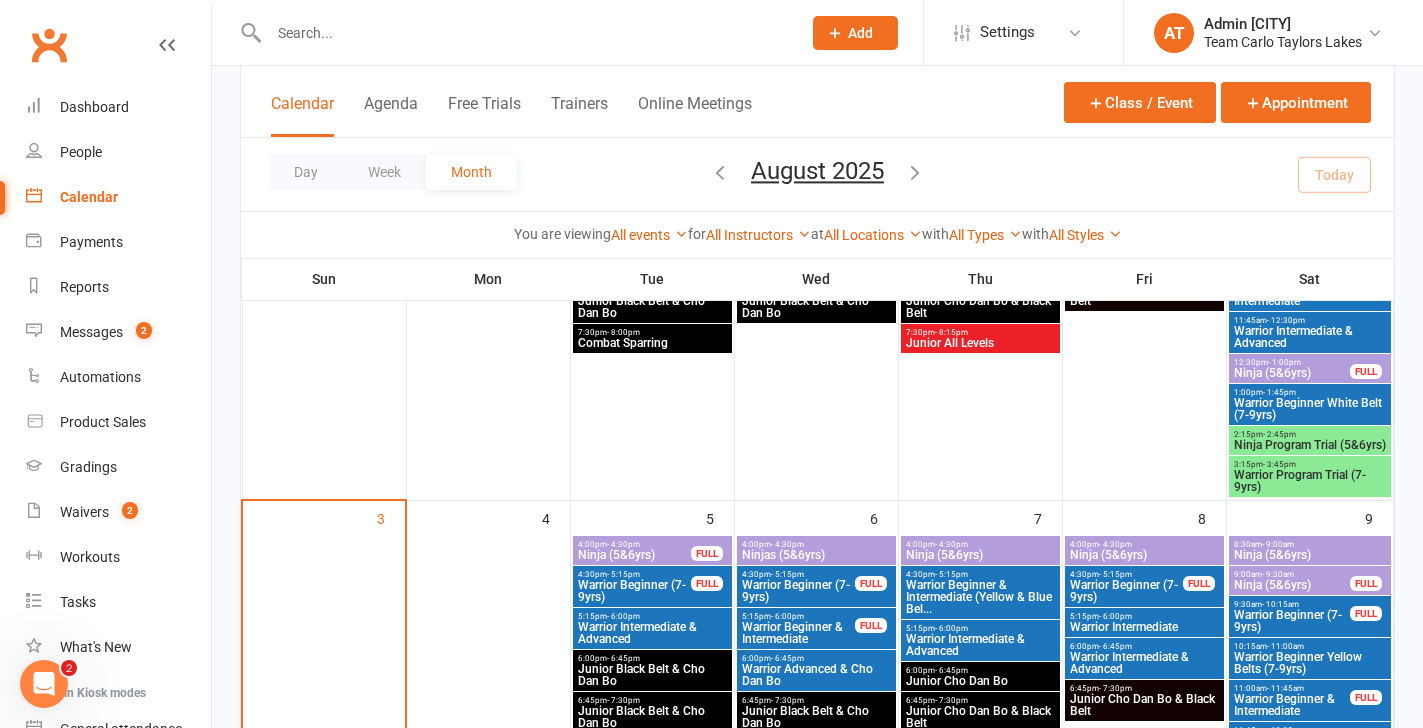 click on "[TIME] - [TIME]" at bounding box center (1310, 434) 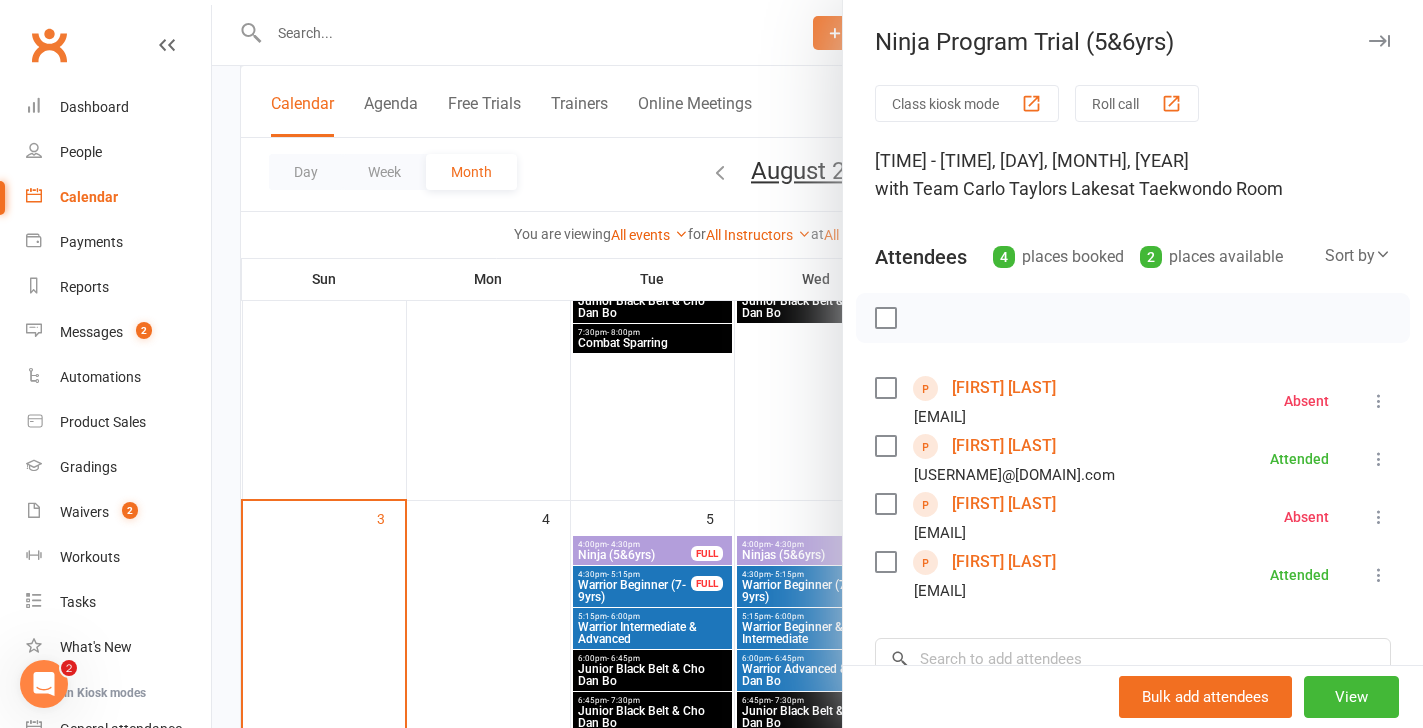 click at bounding box center (817, 364) 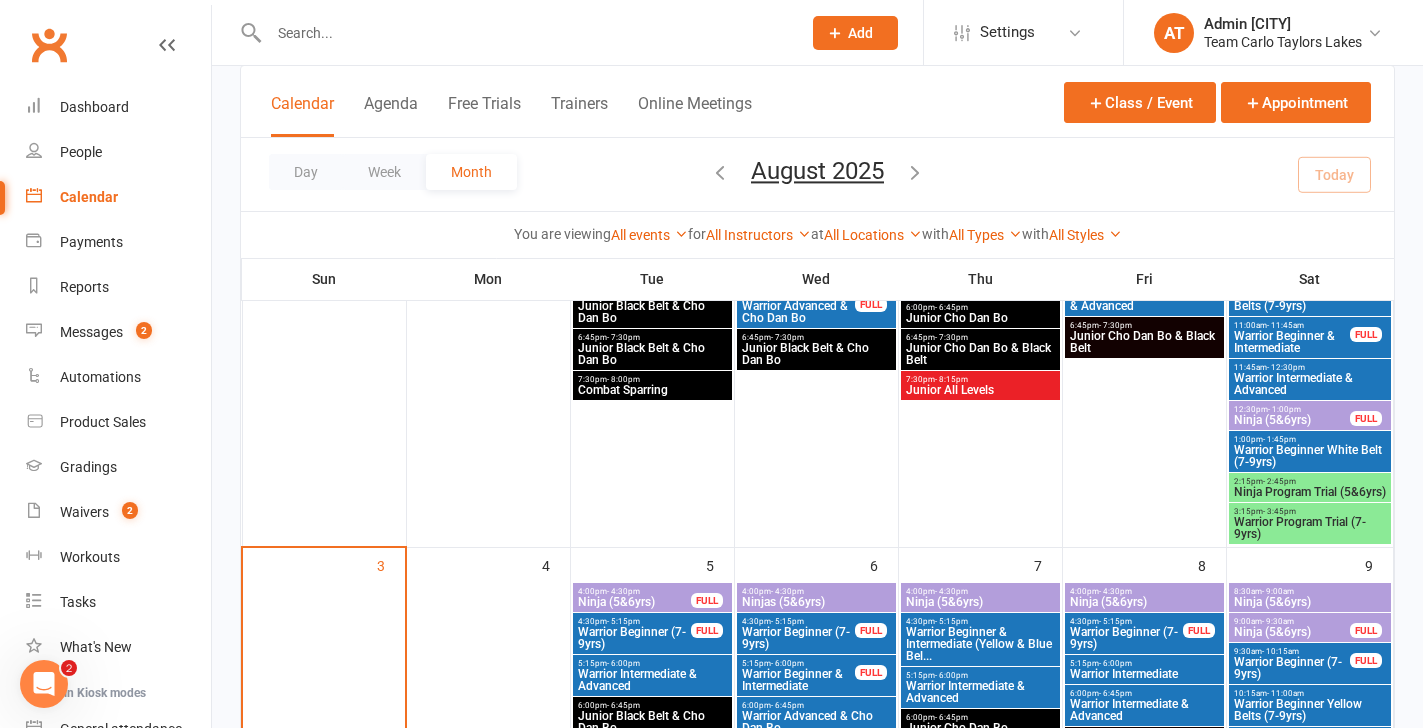 scroll, scrollTop: 245, scrollLeft: 0, axis: vertical 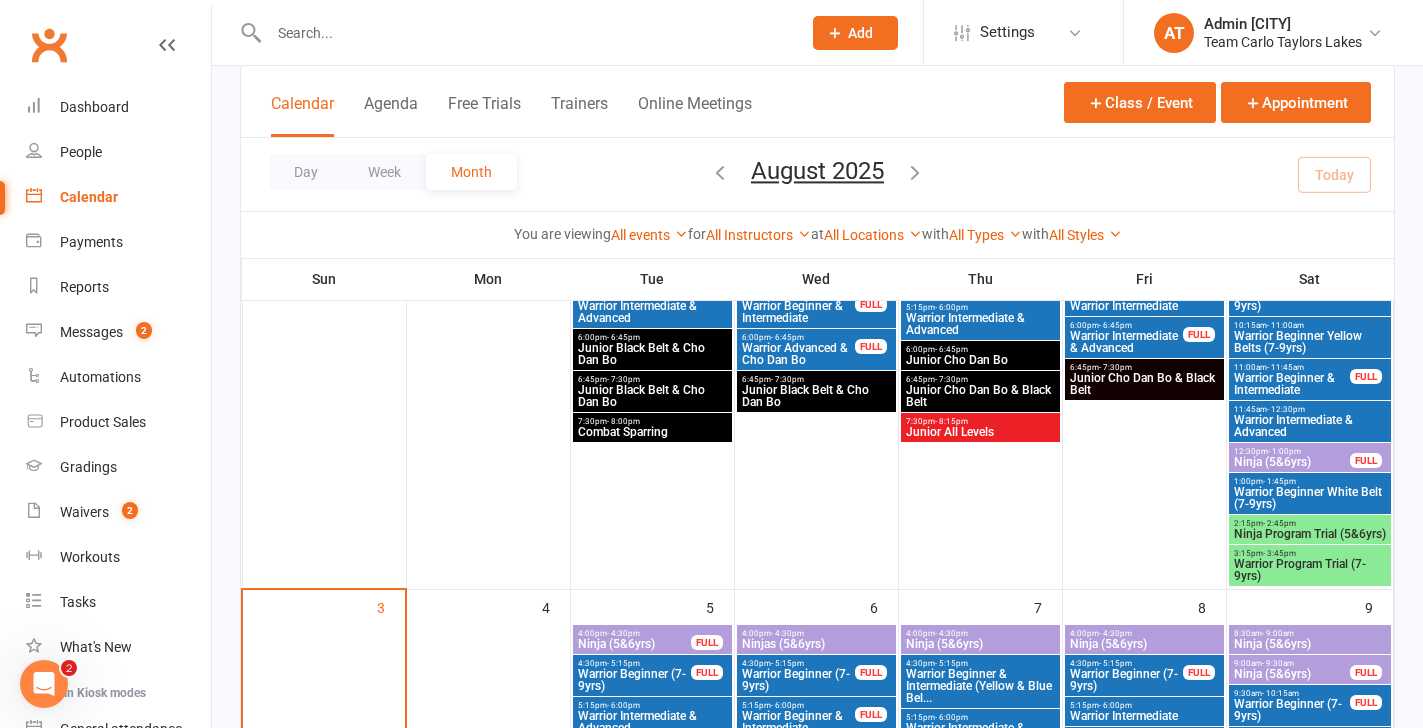 click on "Ninja (5&6yrs)" at bounding box center (1292, 462) 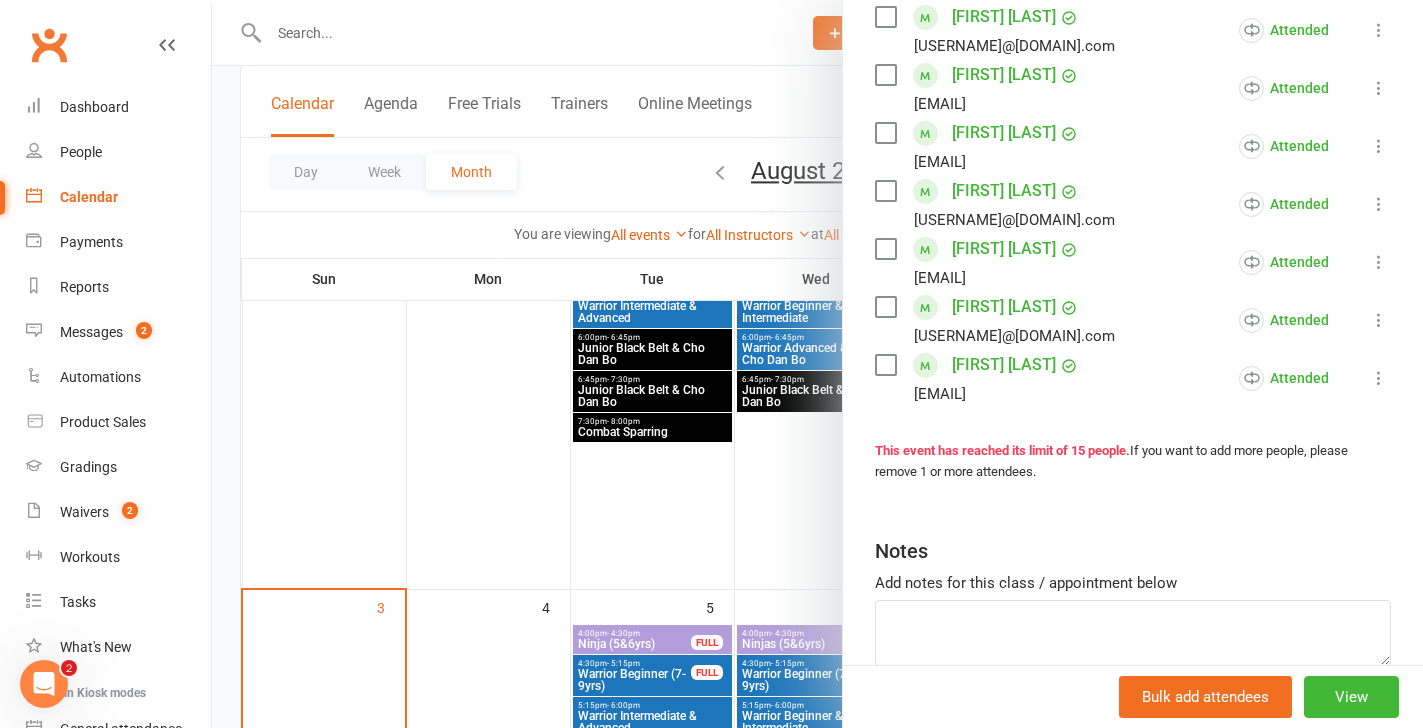 scroll, scrollTop: 846, scrollLeft: 0, axis: vertical 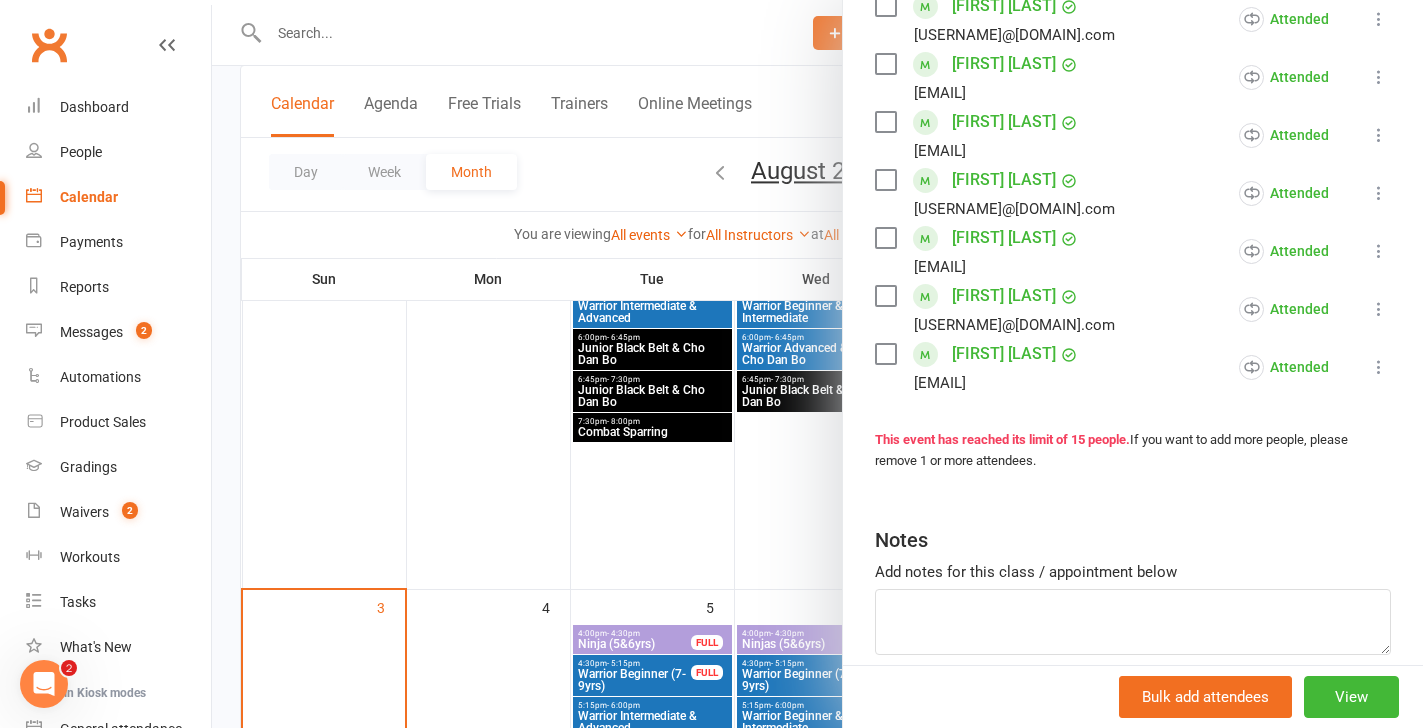 click at bounding box center [817, 364] 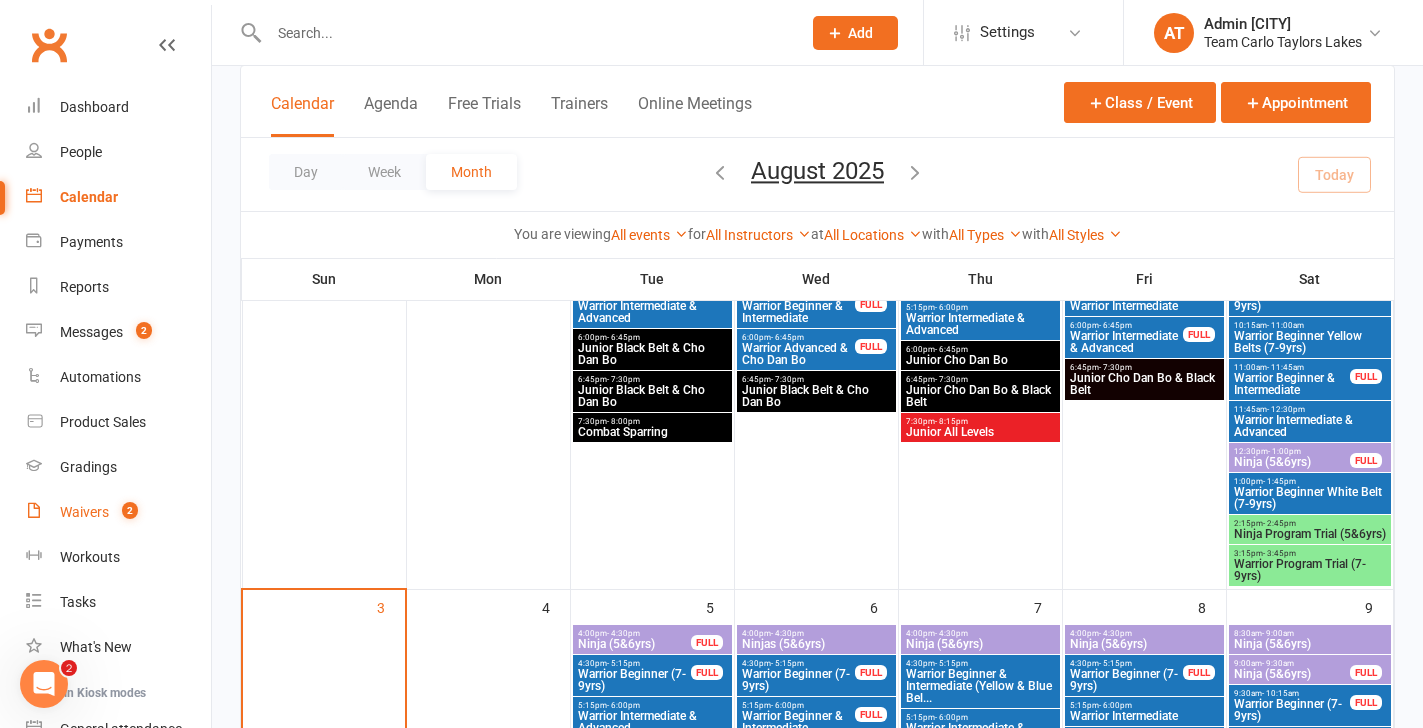 click on "Waivers" at bounding box center [84, 512] 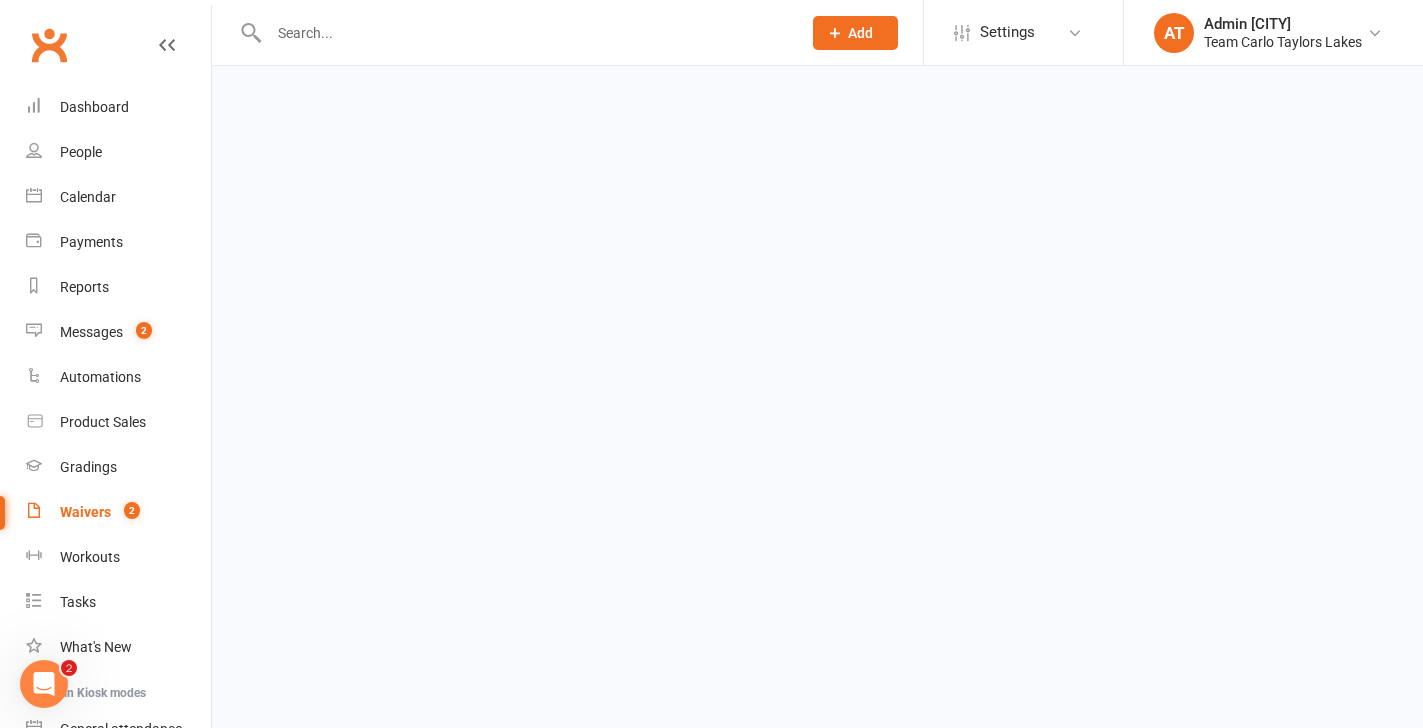 scroll, scrollTop: 0, scrollLeft: 0, axis: both 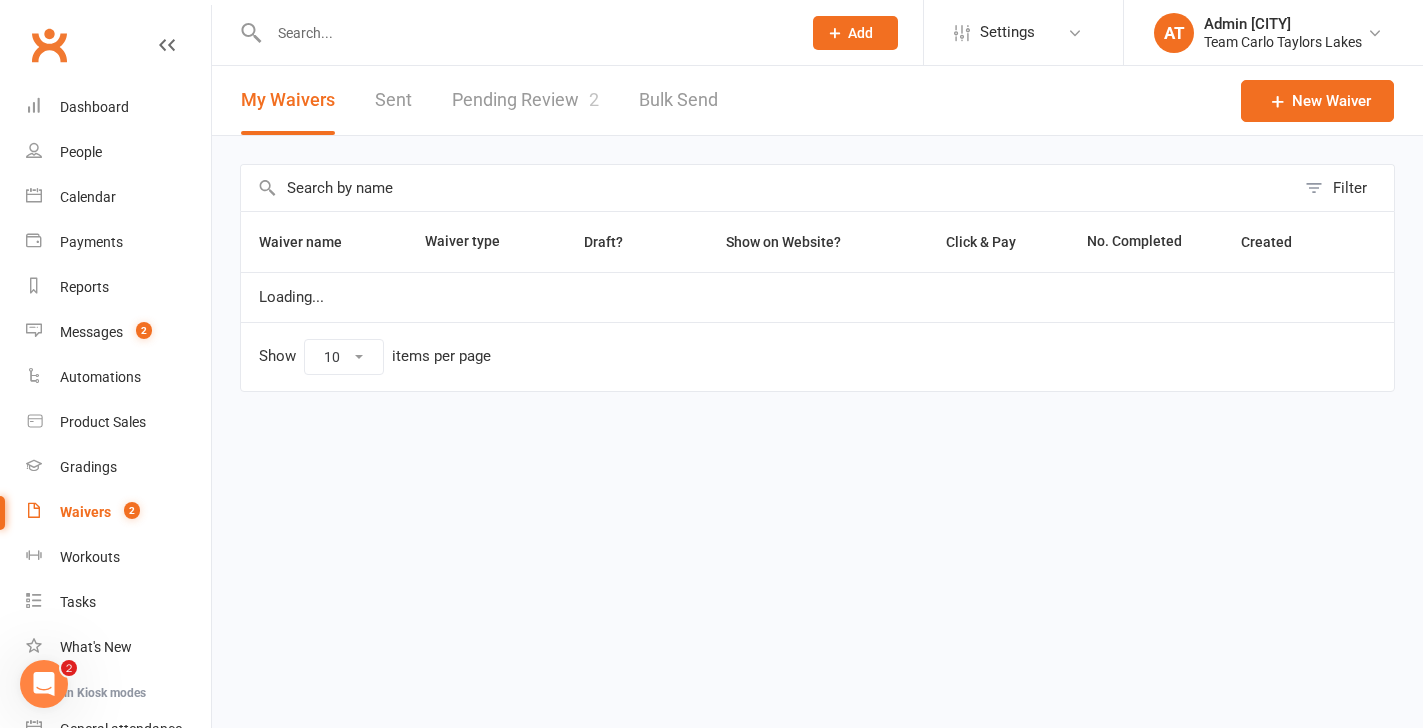 click on "Pending Review 2" at bounding box center (525, 100) 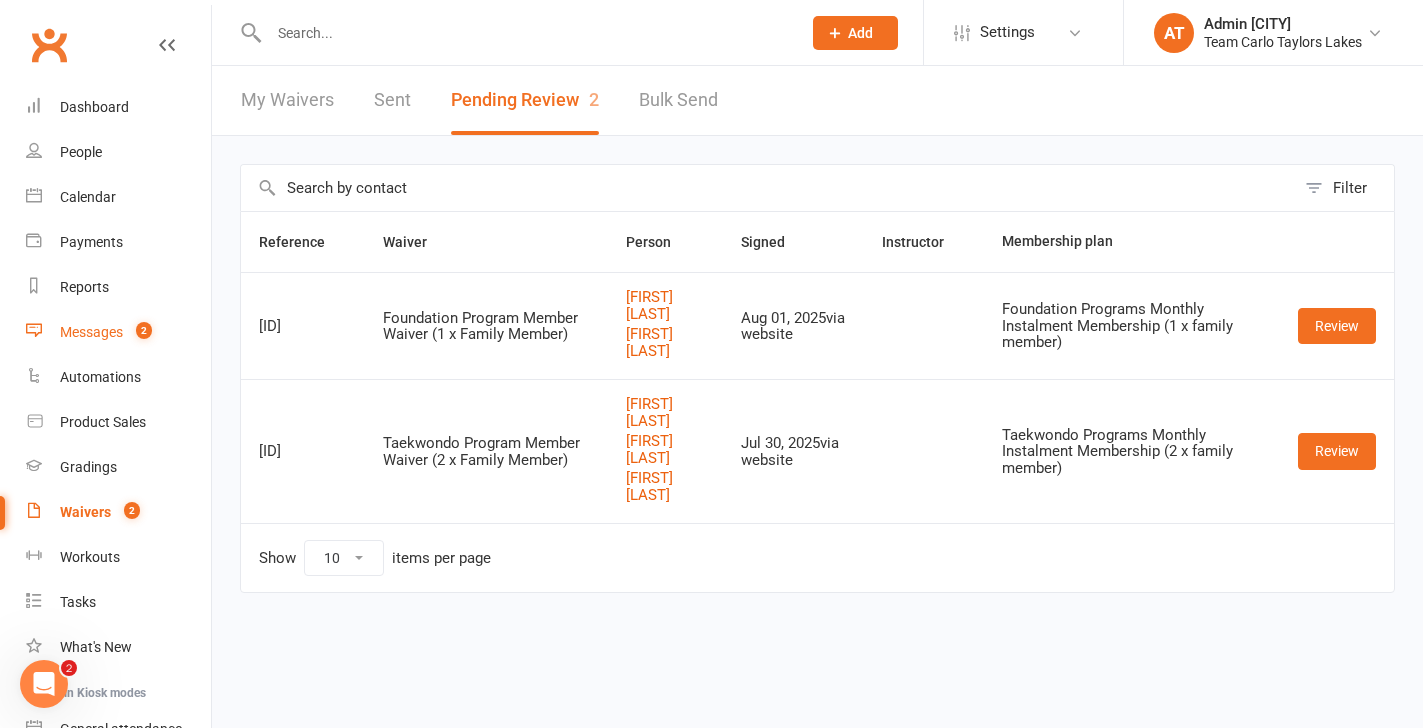 click on "Messages" at bounding box center [91, 332] 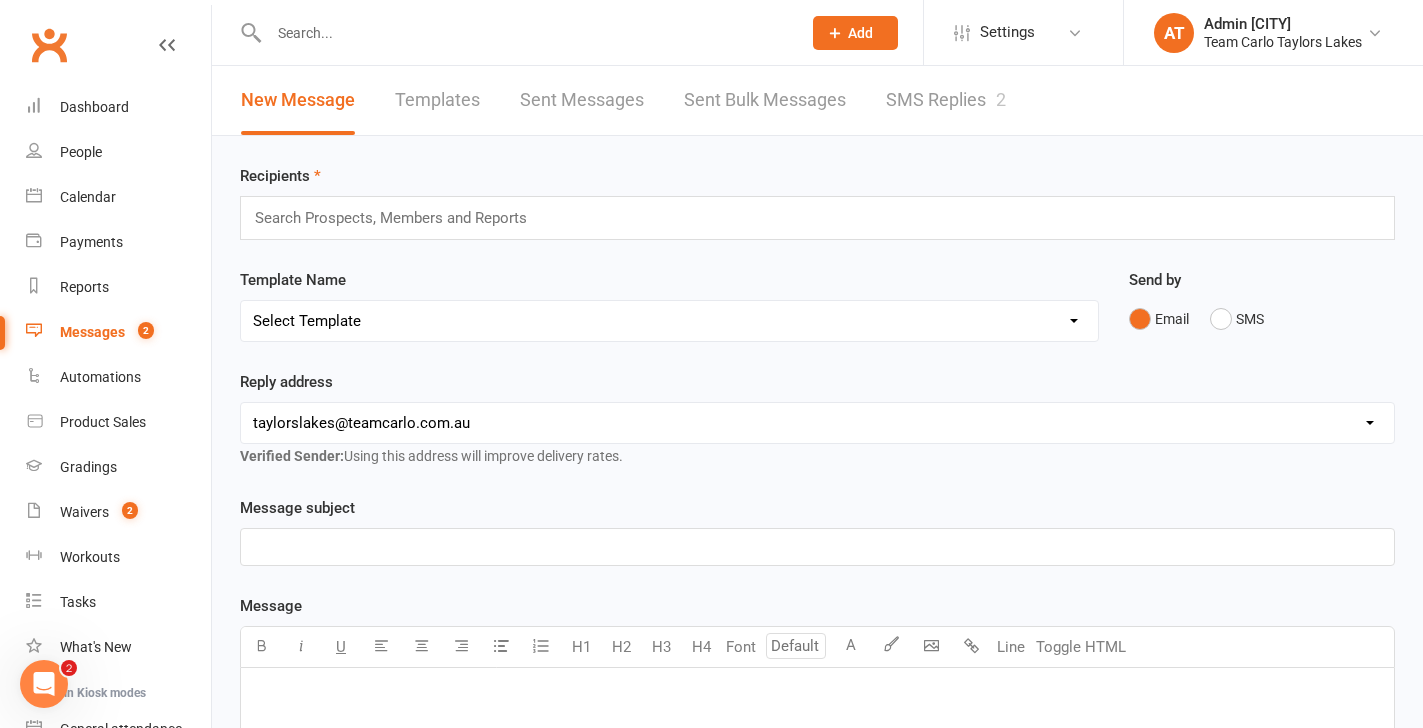 click on "SMS Replies  2" at bounding box center (946, 100) 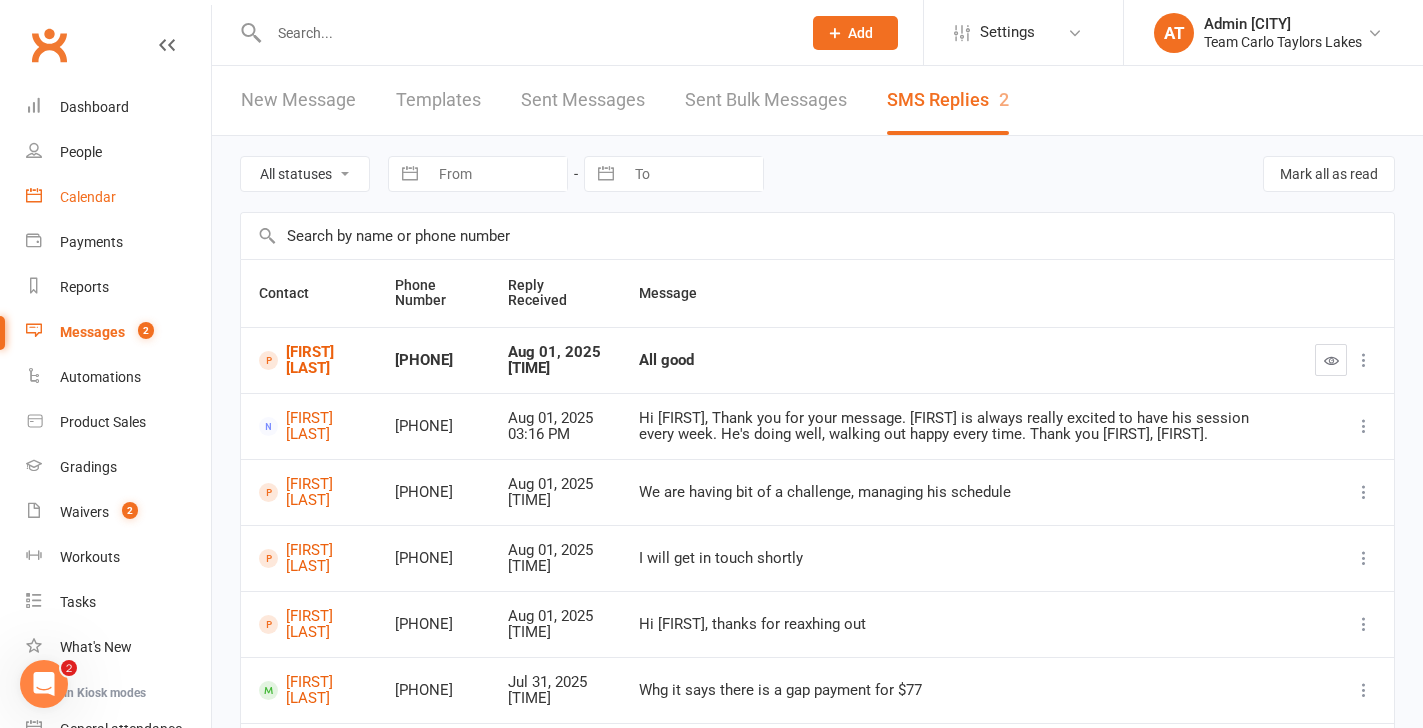 click on "Calendar" at bounding box center [118, 197] 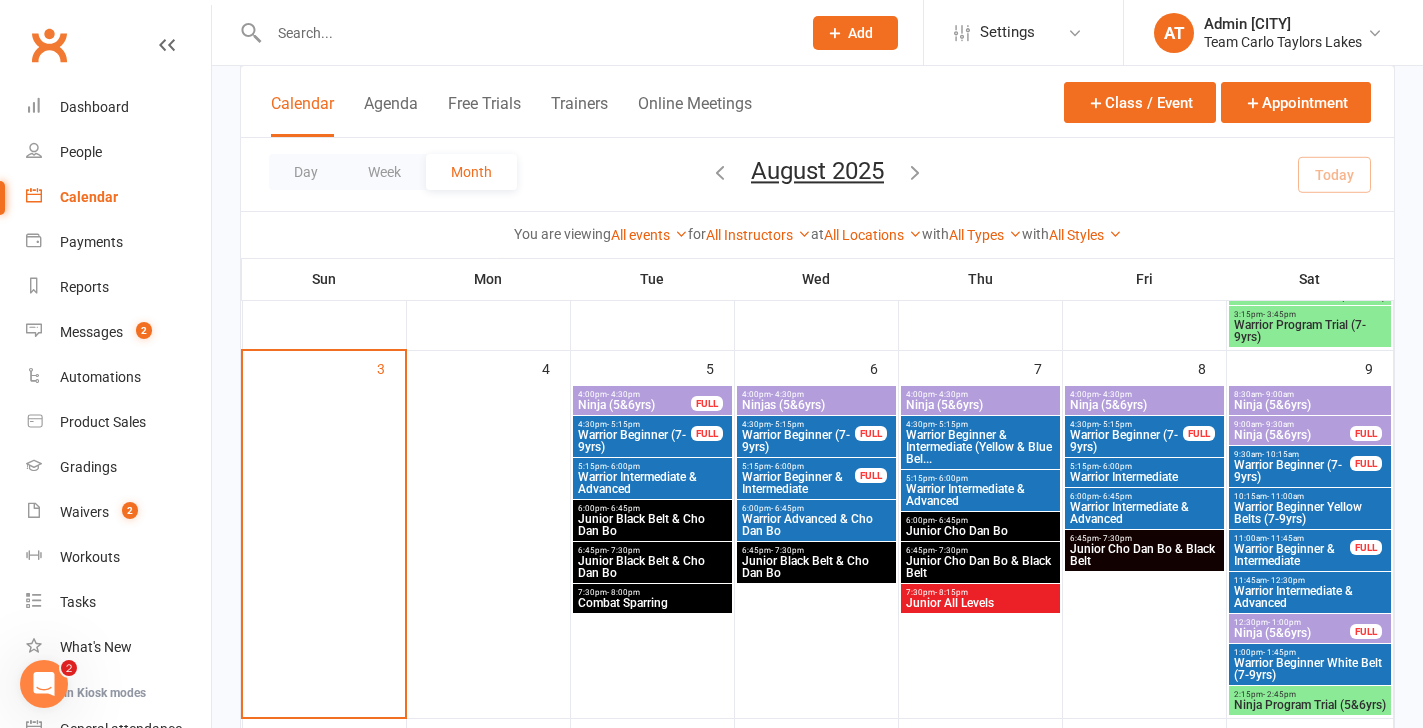 scroll, scrollTop: 474, scrollLeft: 0, axis: vertical 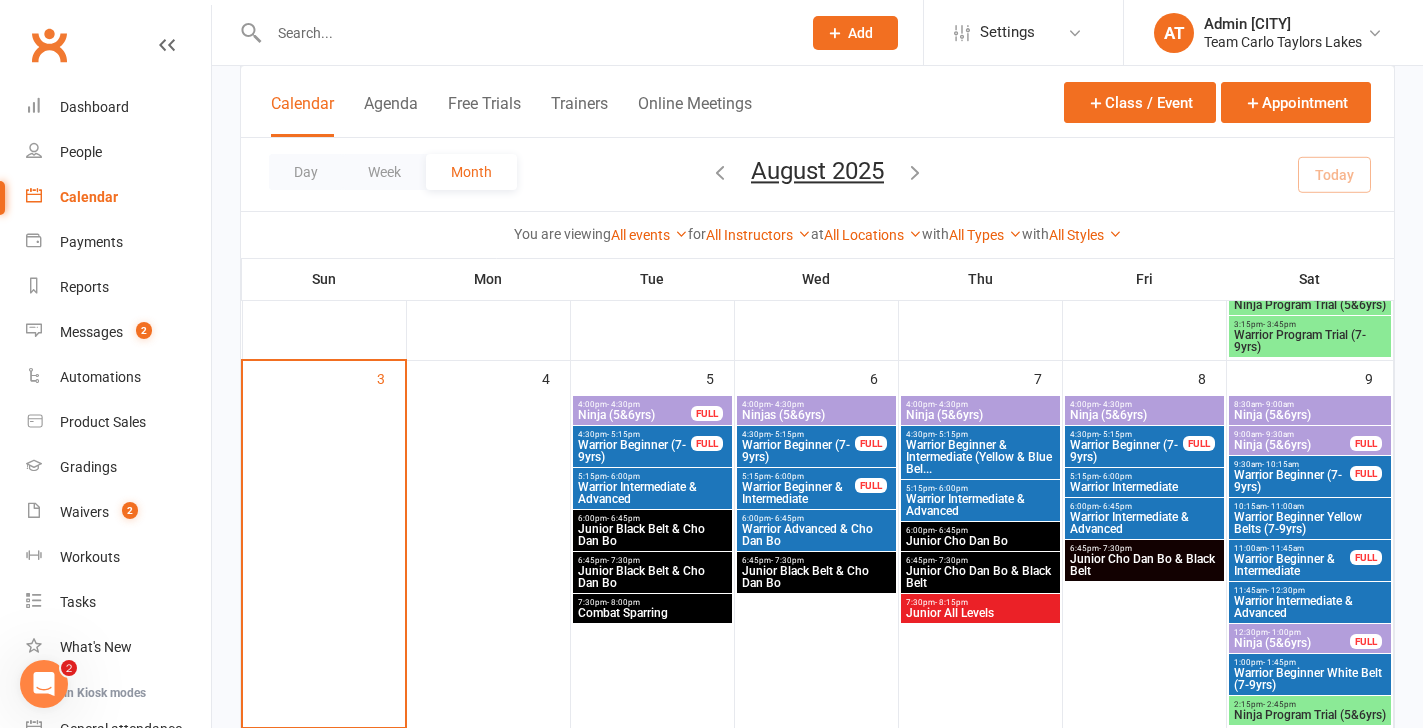click on "9:00am  - 9:30am" at bounding box center (1292, 434) 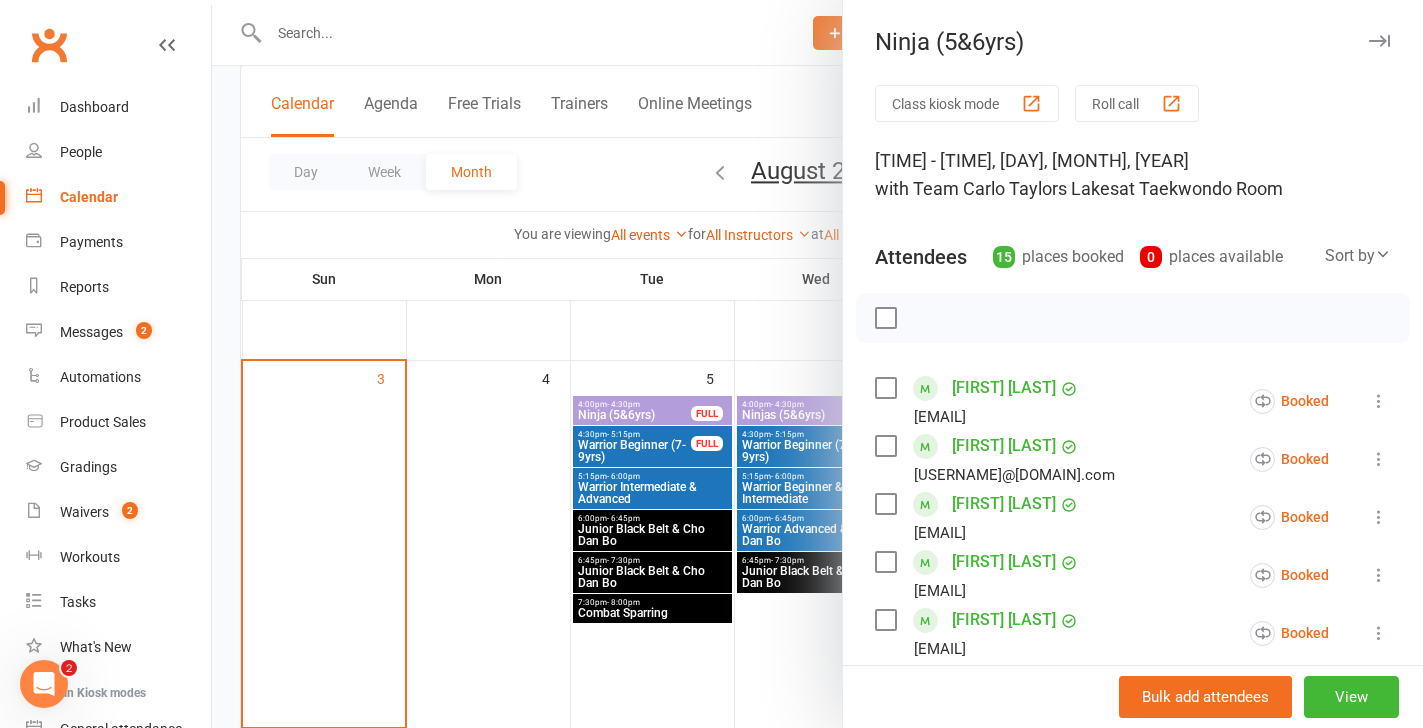 click at bounding box center (1379, 401) 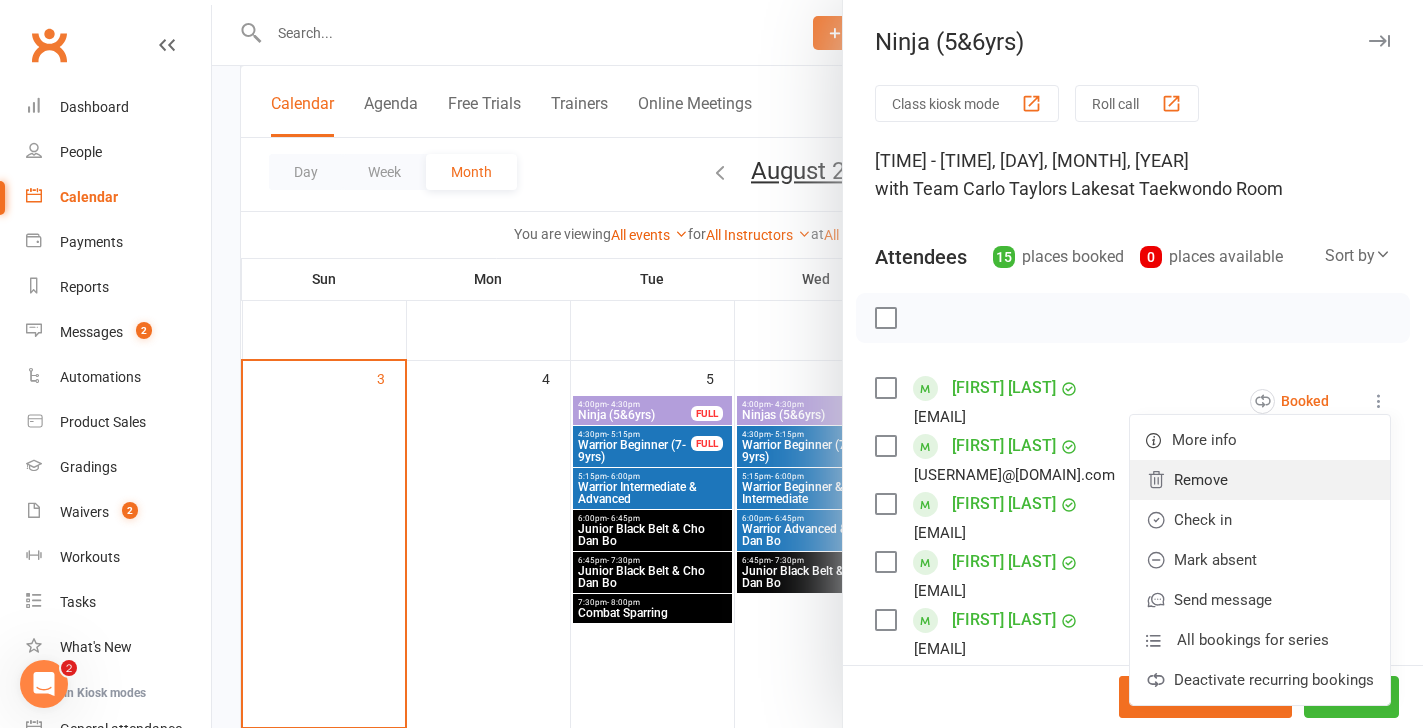 click on "Remove" at bounding box center [1260, 480] 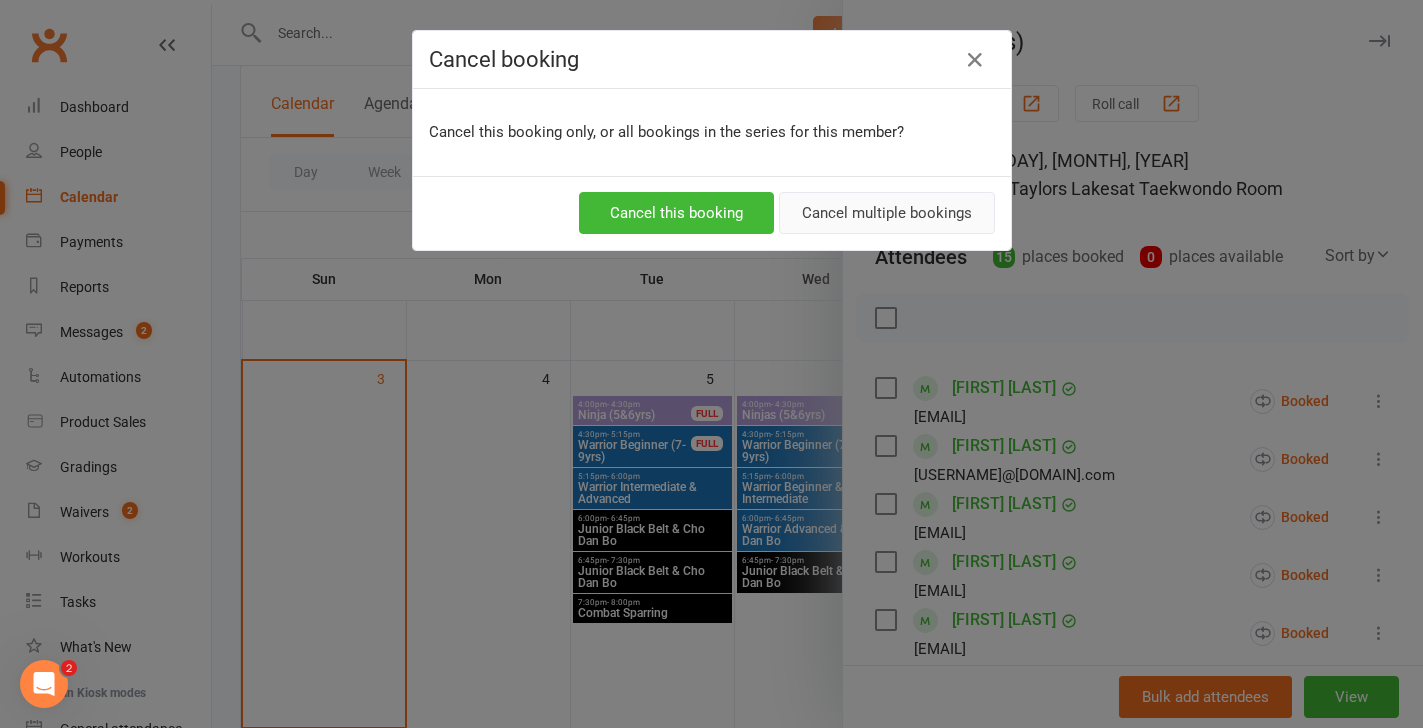click on "Cancel multiple bookings" at bounding box center [887, 213] 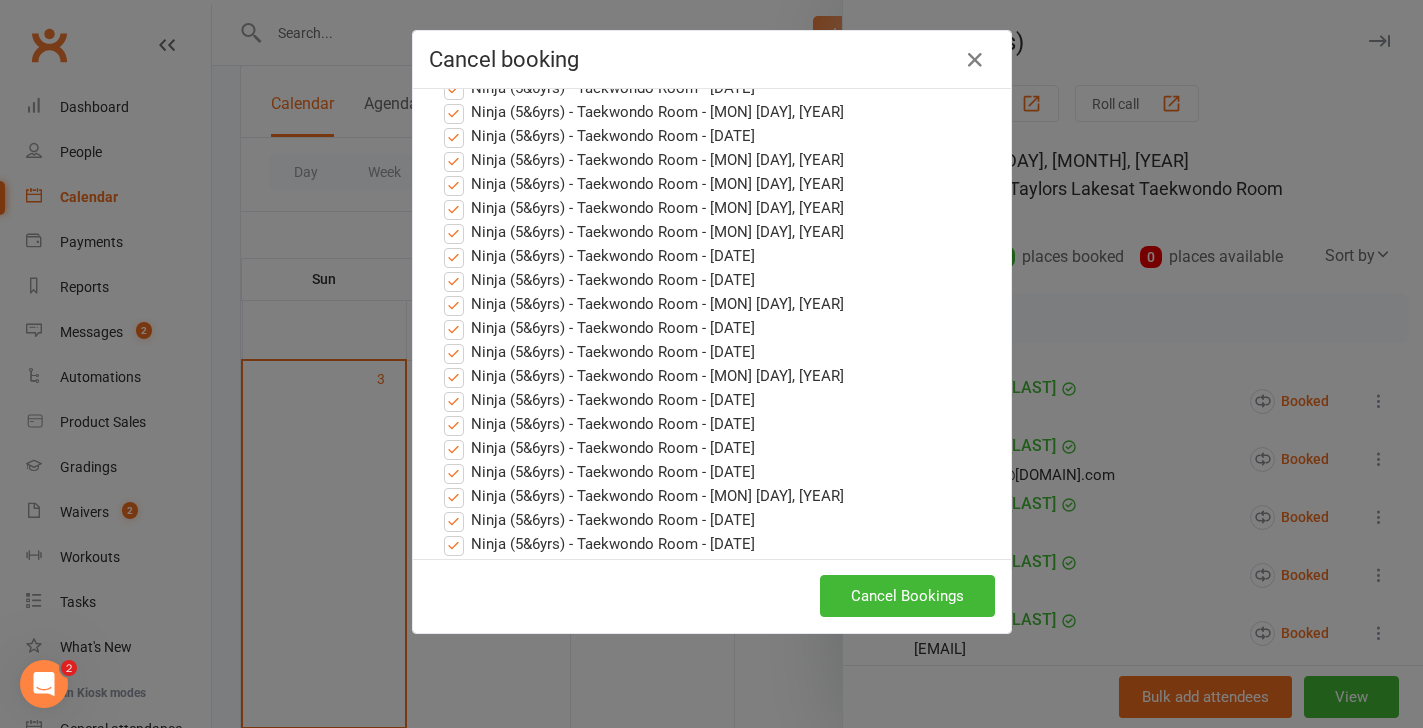 scroll, scrollTop: 846, scrollLeft: 0, axis: vertical 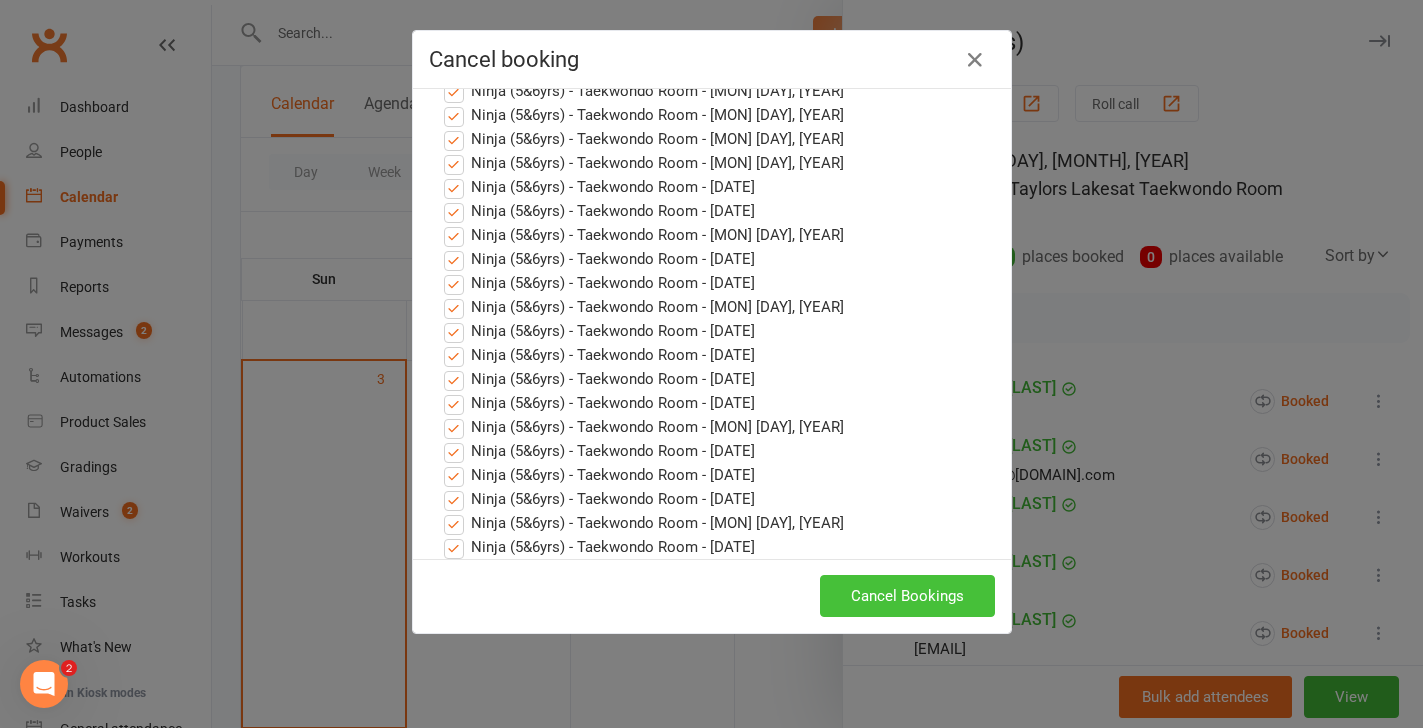 click on "Cancel Bookings" at bounding box center (907, 596) 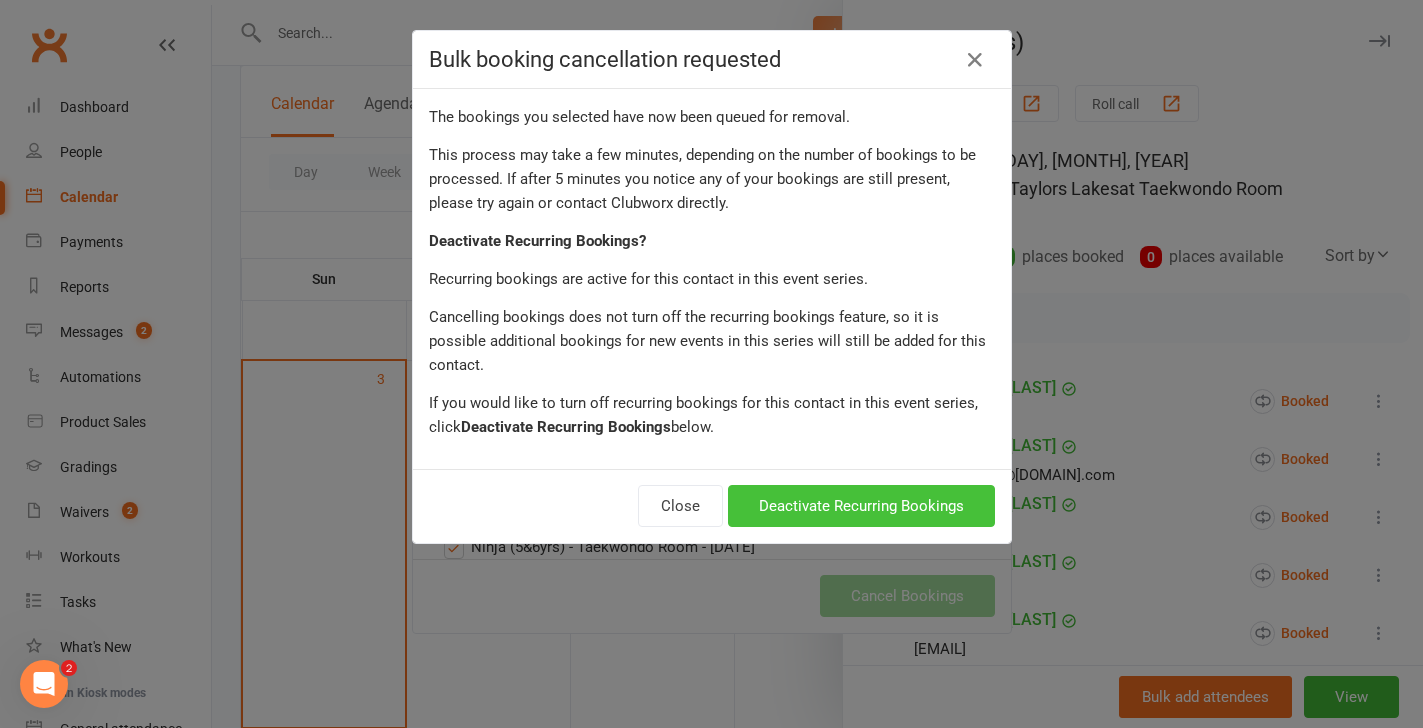 click on "Deactivate Recurring Bookings" at bounding box center [861, 506] 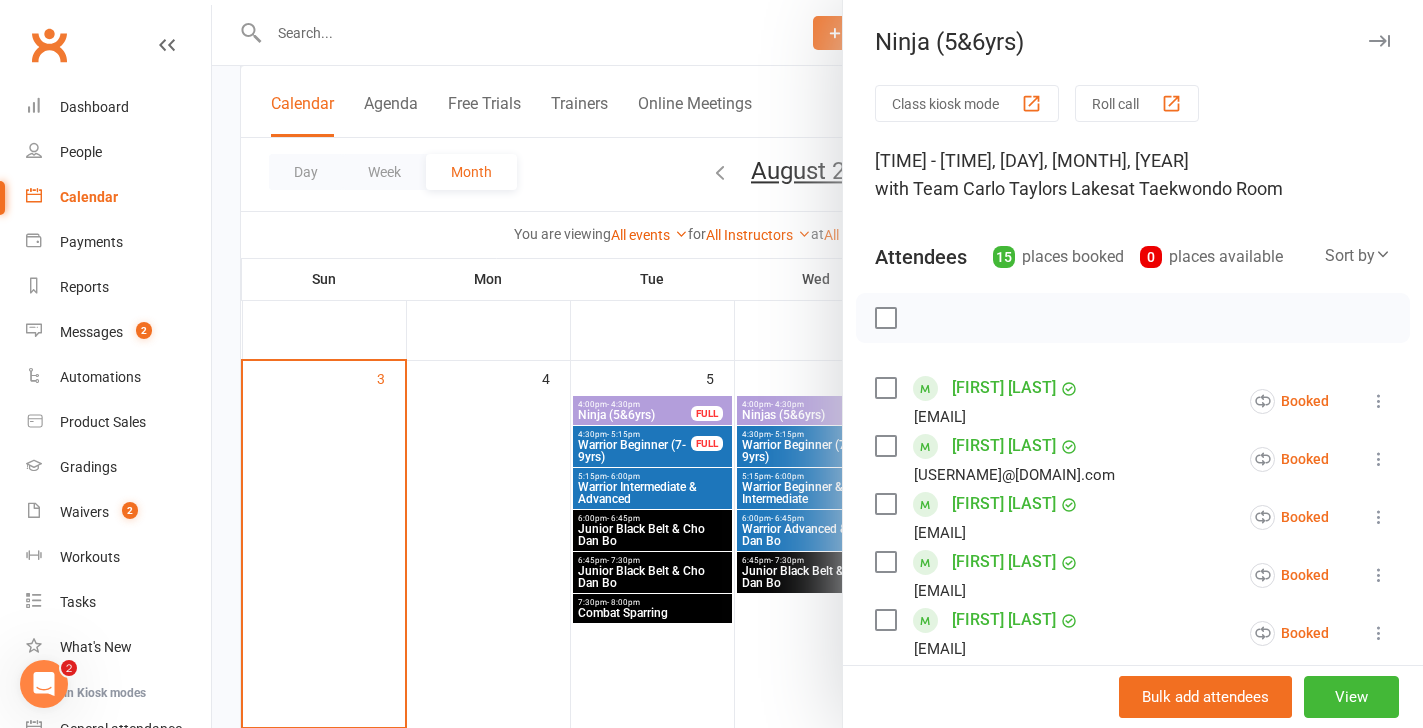 click at bounding box center (817, 364) 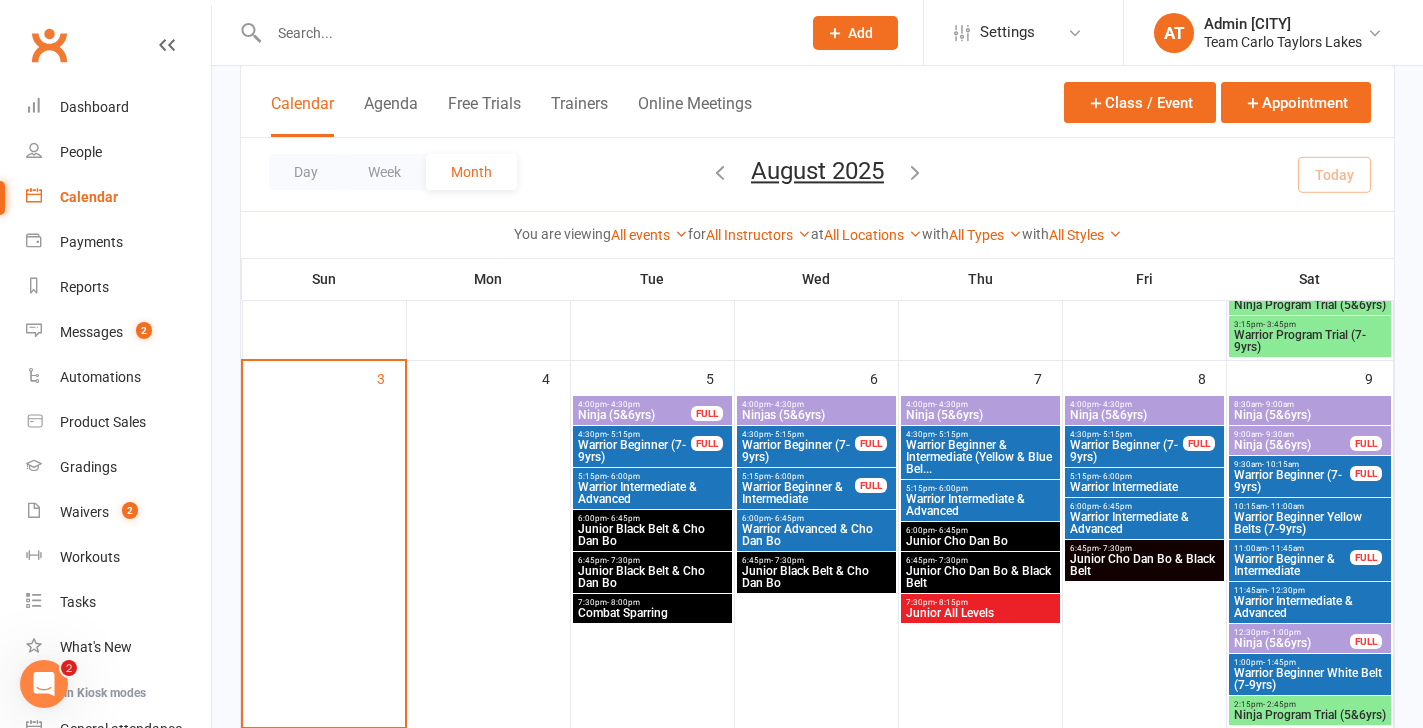 click on "Ninja (5&6yrs)" at bounding box center [634, 415] 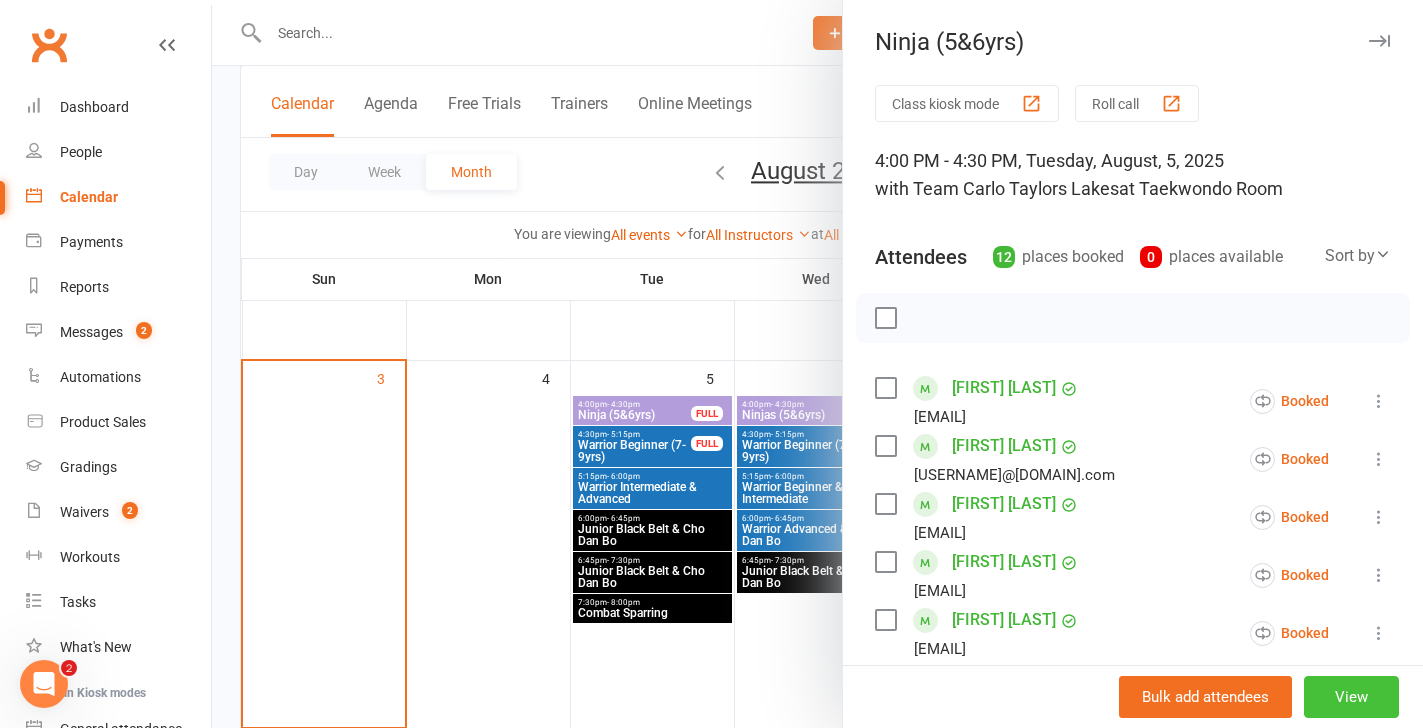 click on "View" at bounding box center (1351, 697) 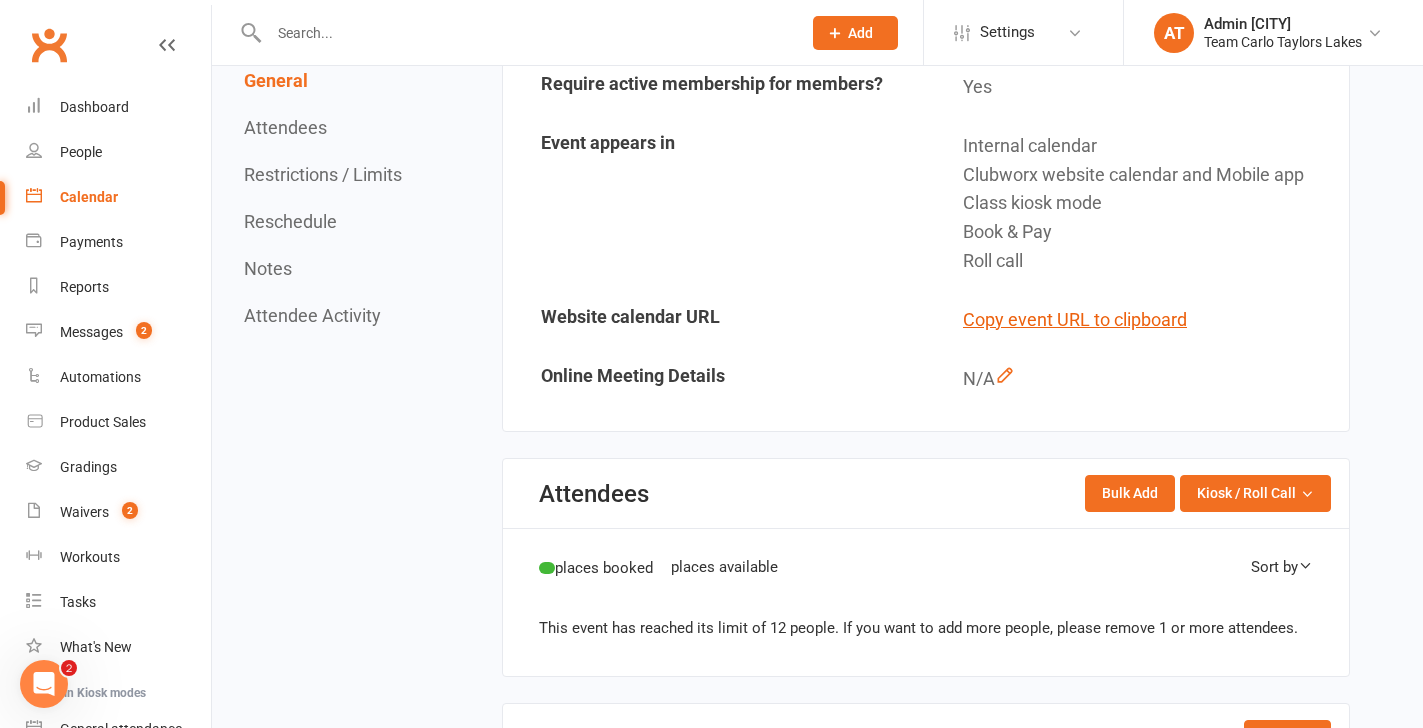 scroll, scrollTop: 0, scrollLeft: 0, axis: both 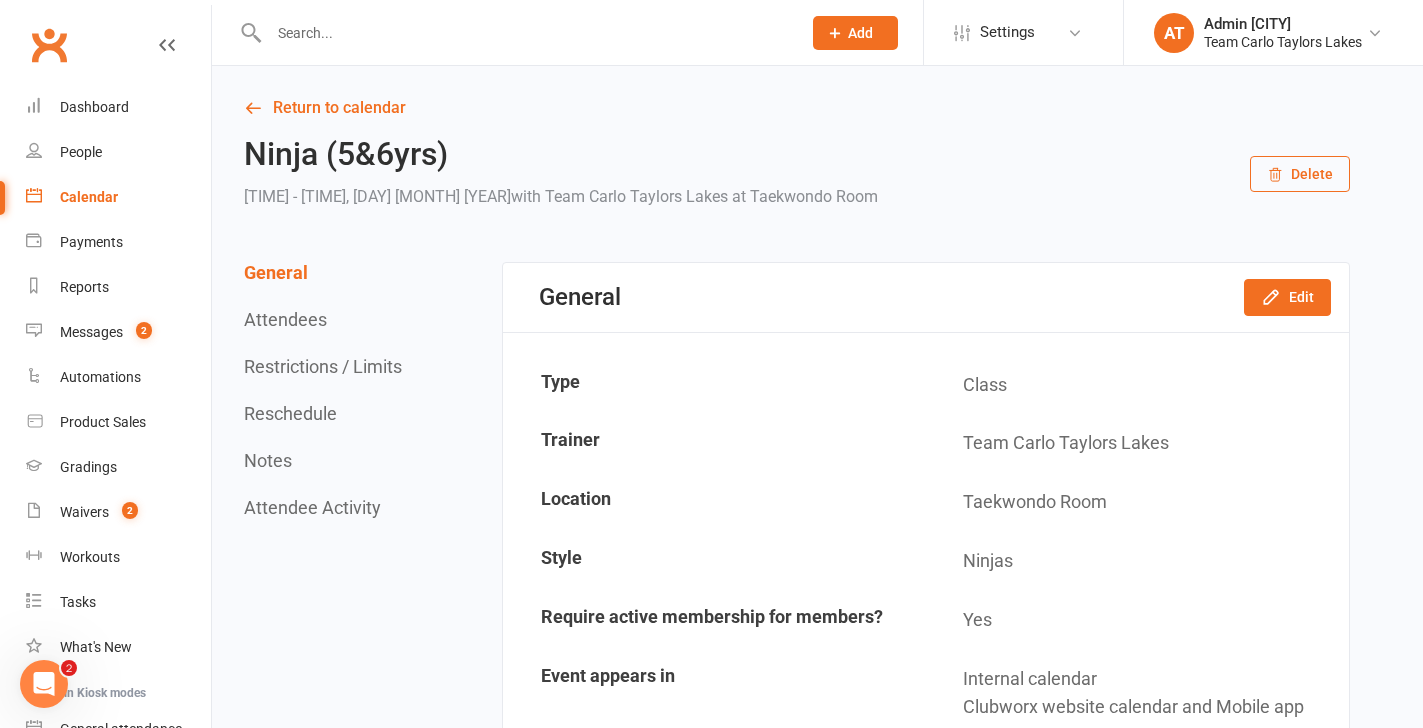 click on "Restrictions / Limits" at bounding box center (323, 366) 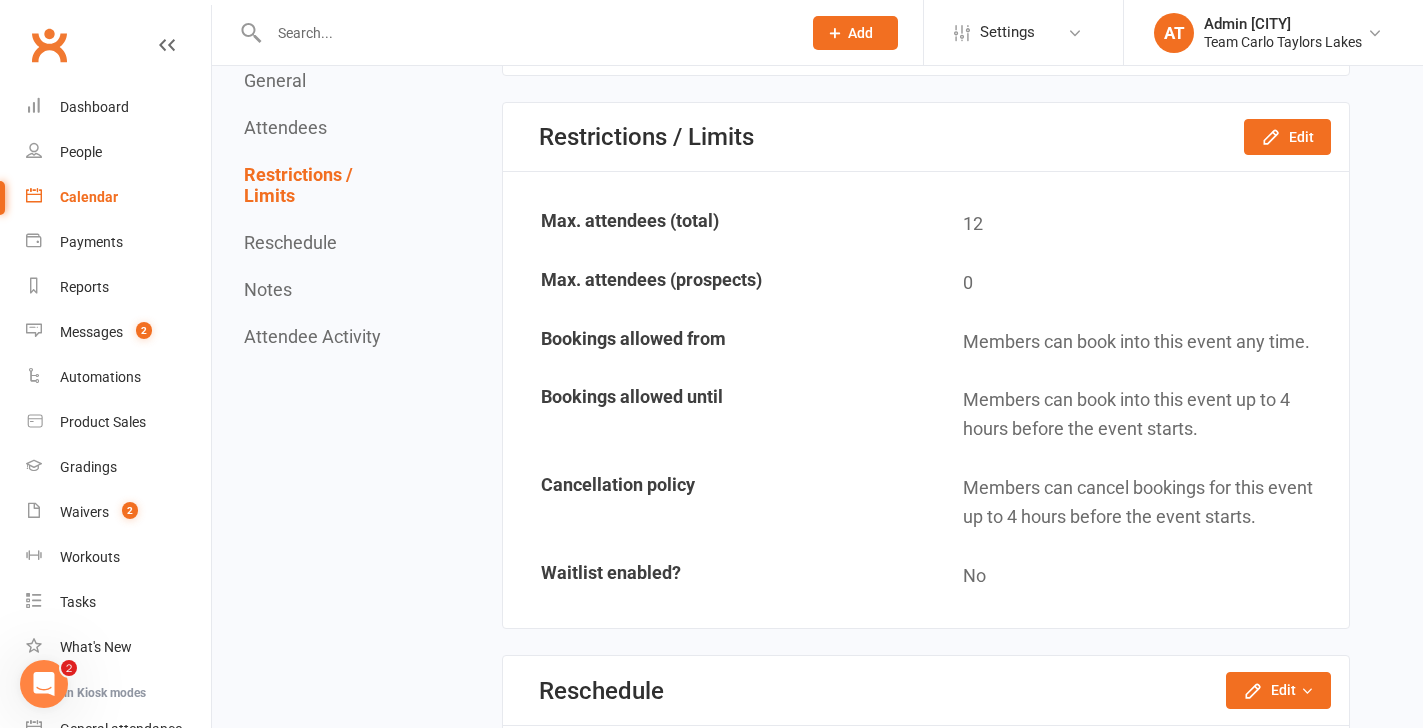 scroll, scrollTop: 1907, scrollLeft: 0, axis: vertical 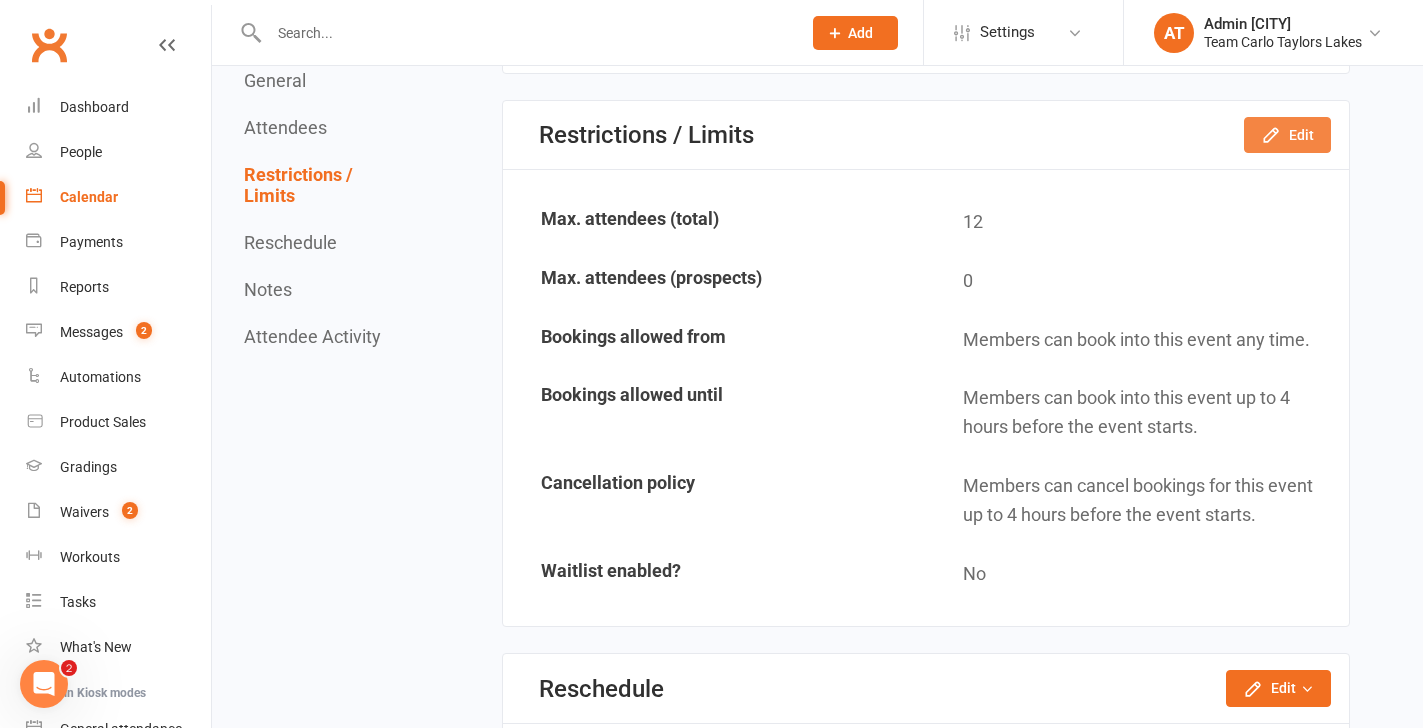 click on "Edit" 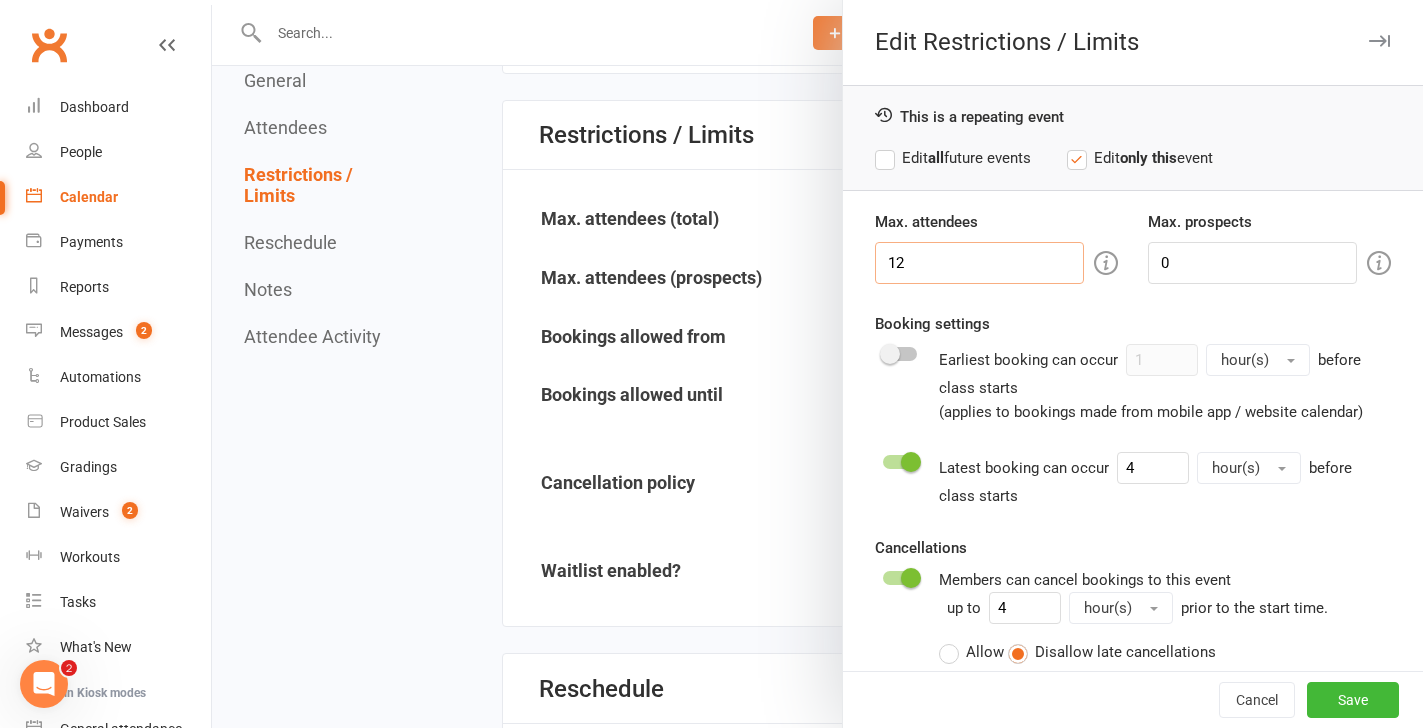 click on "12" at bounding box center [979, 263] 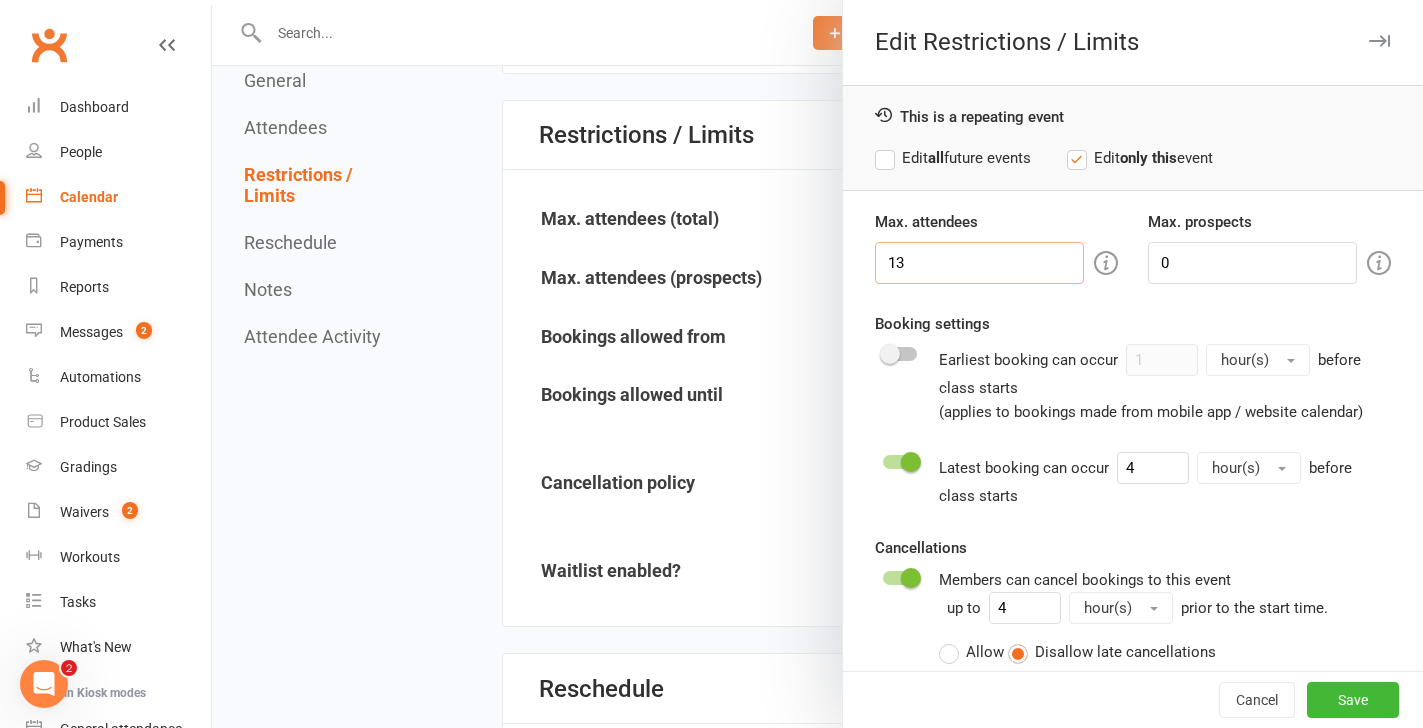 type on "13" 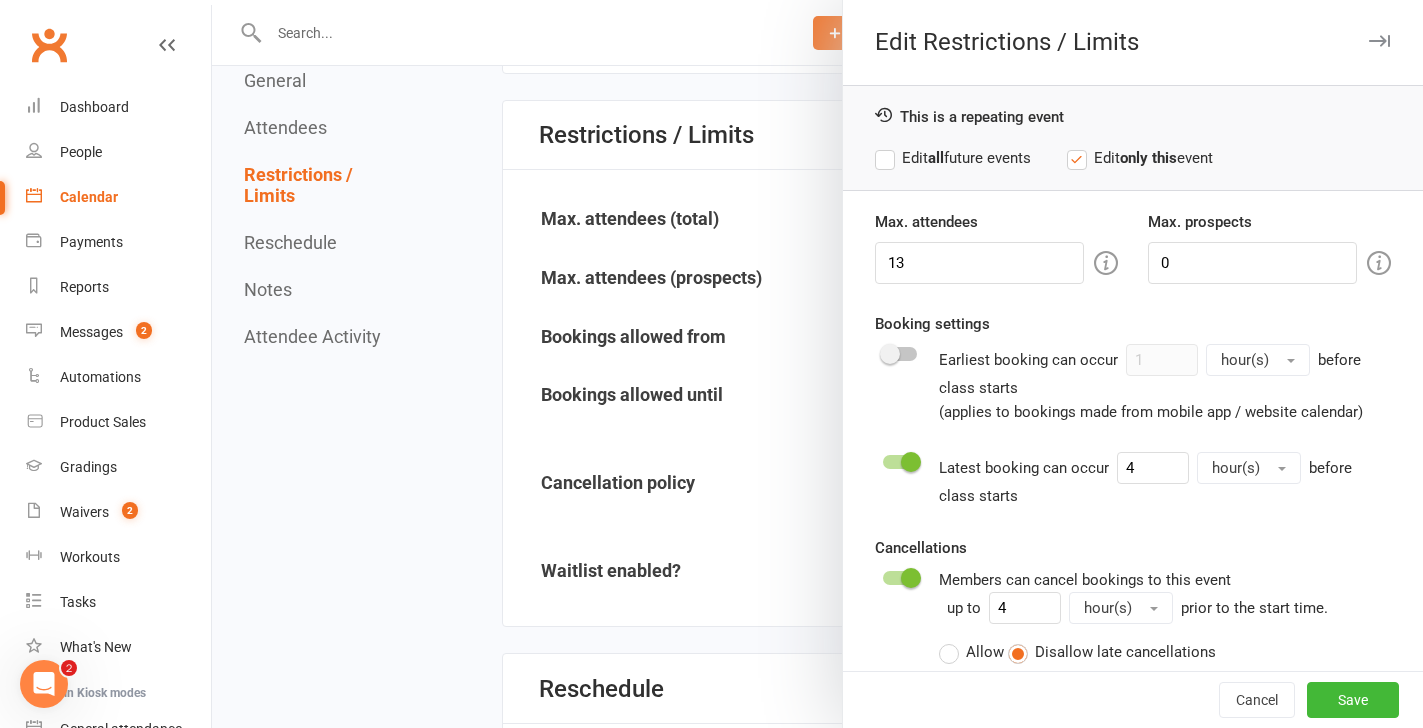 click on "Edit  all  future events" at bounding box center [953, 158] 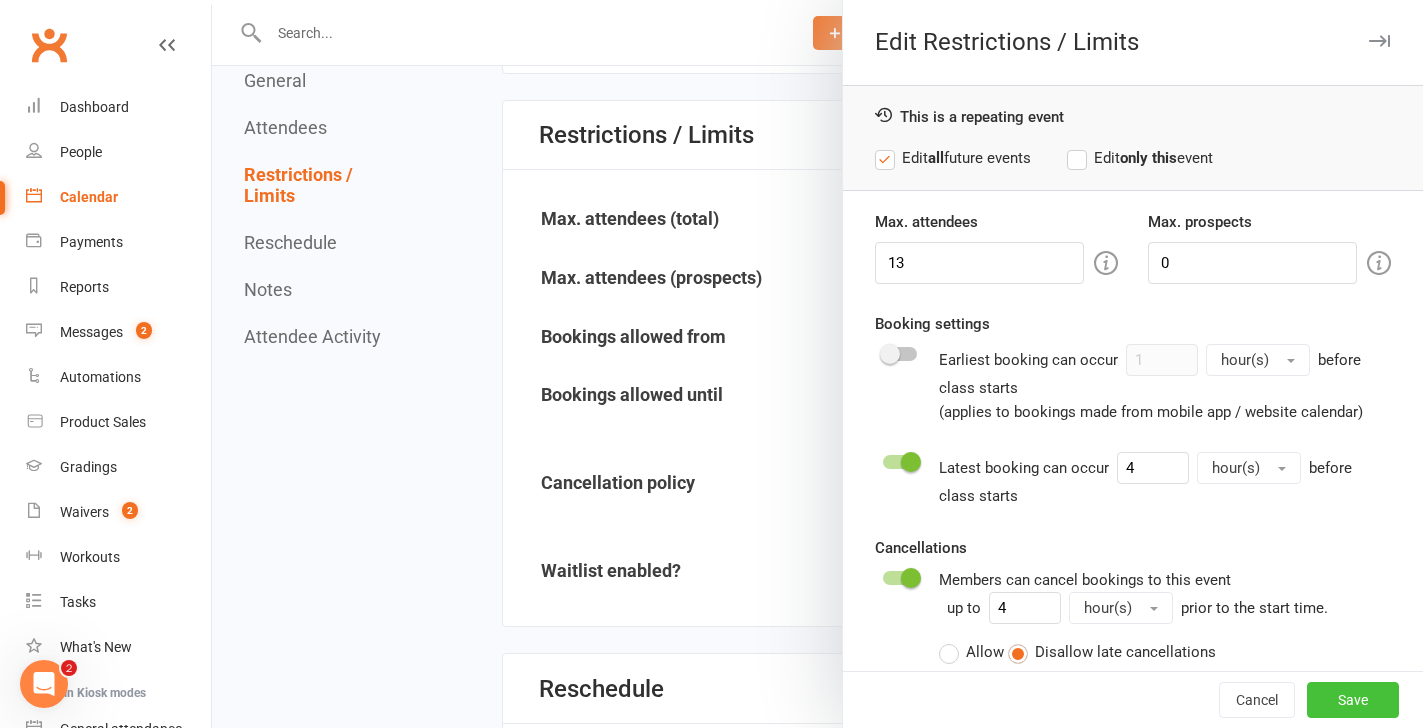 click on "Save" at bounding box center (1353, 700) 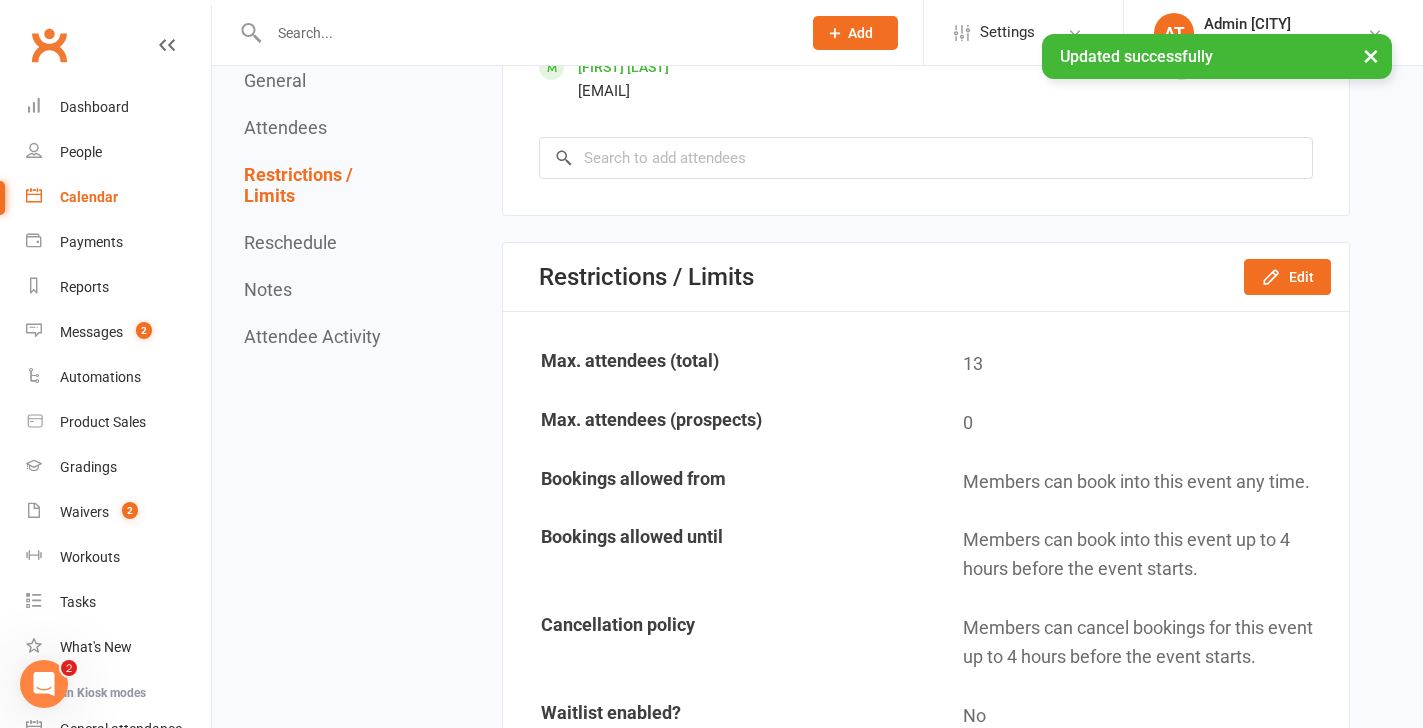 scroll, scrollTop: 1806, scrollLeft: 0, axis: vertical 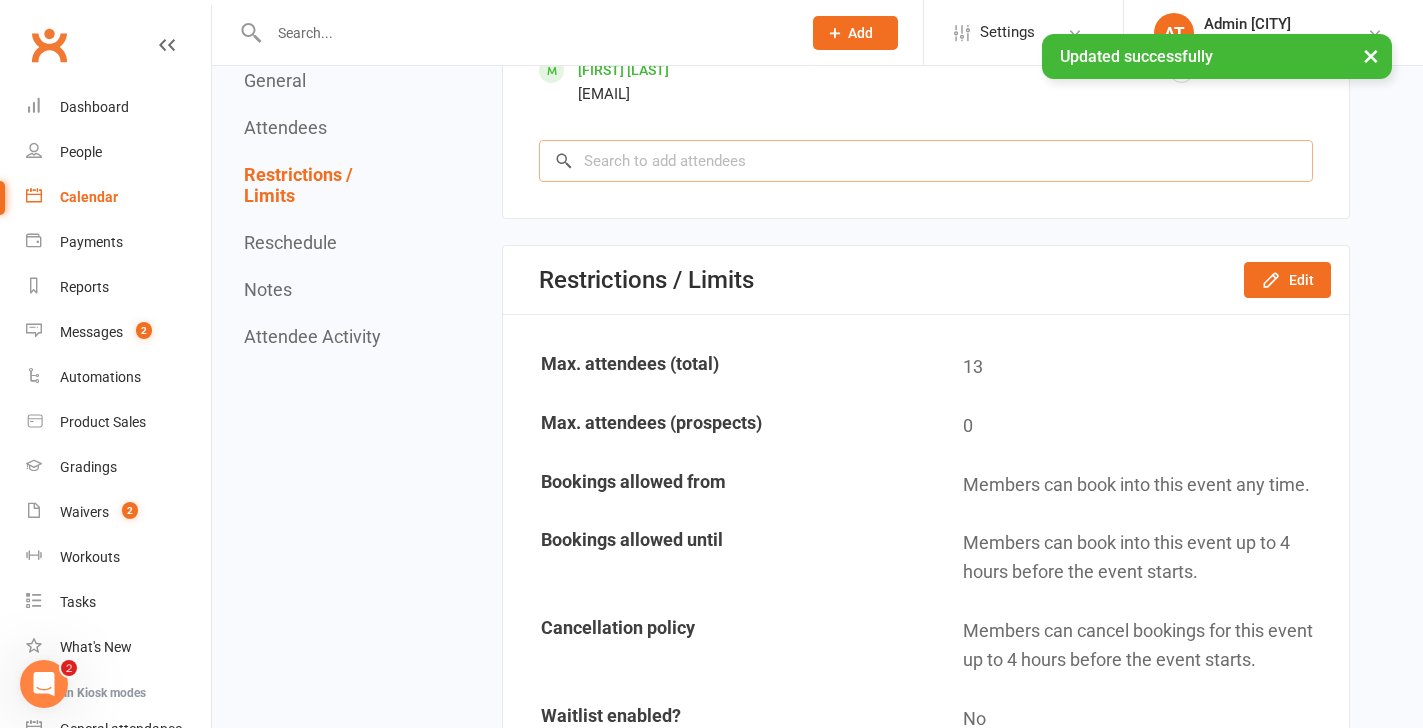 click at bounding box center [926, 161] 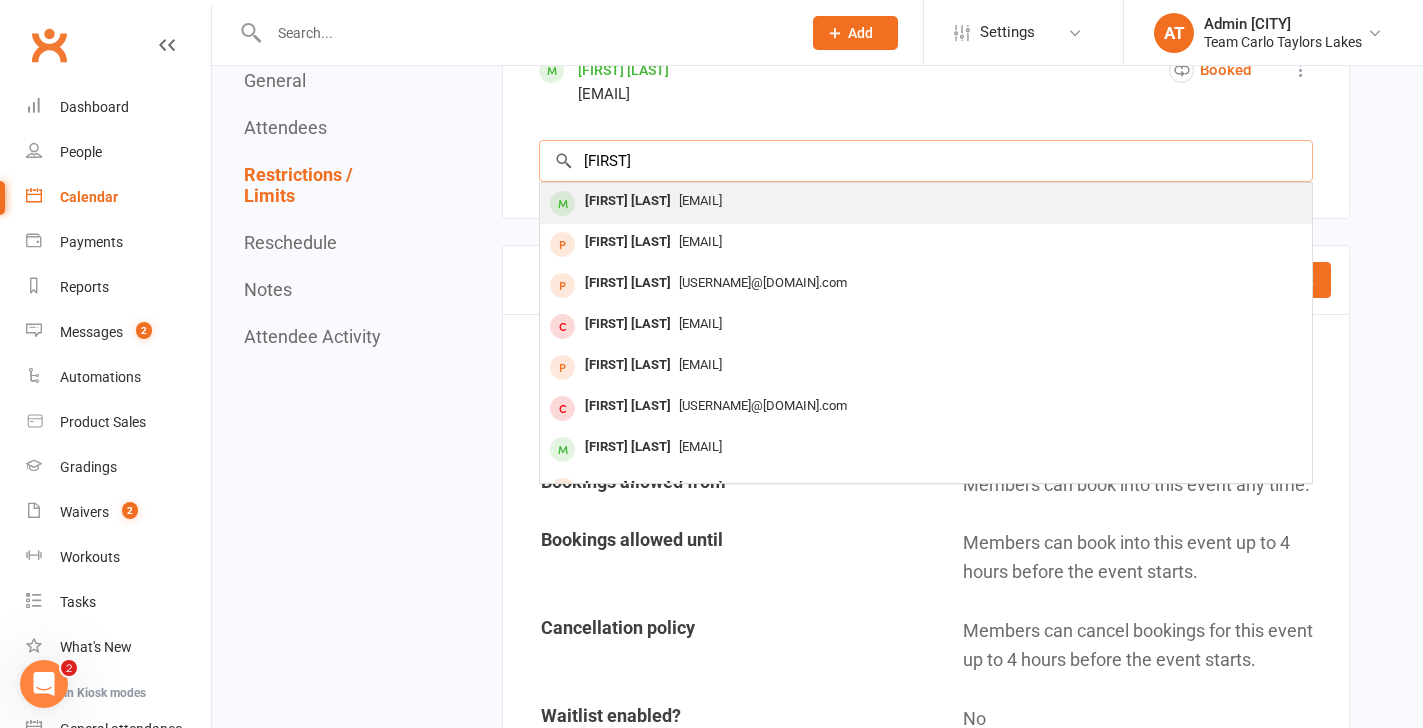 type on "[FIRST]" 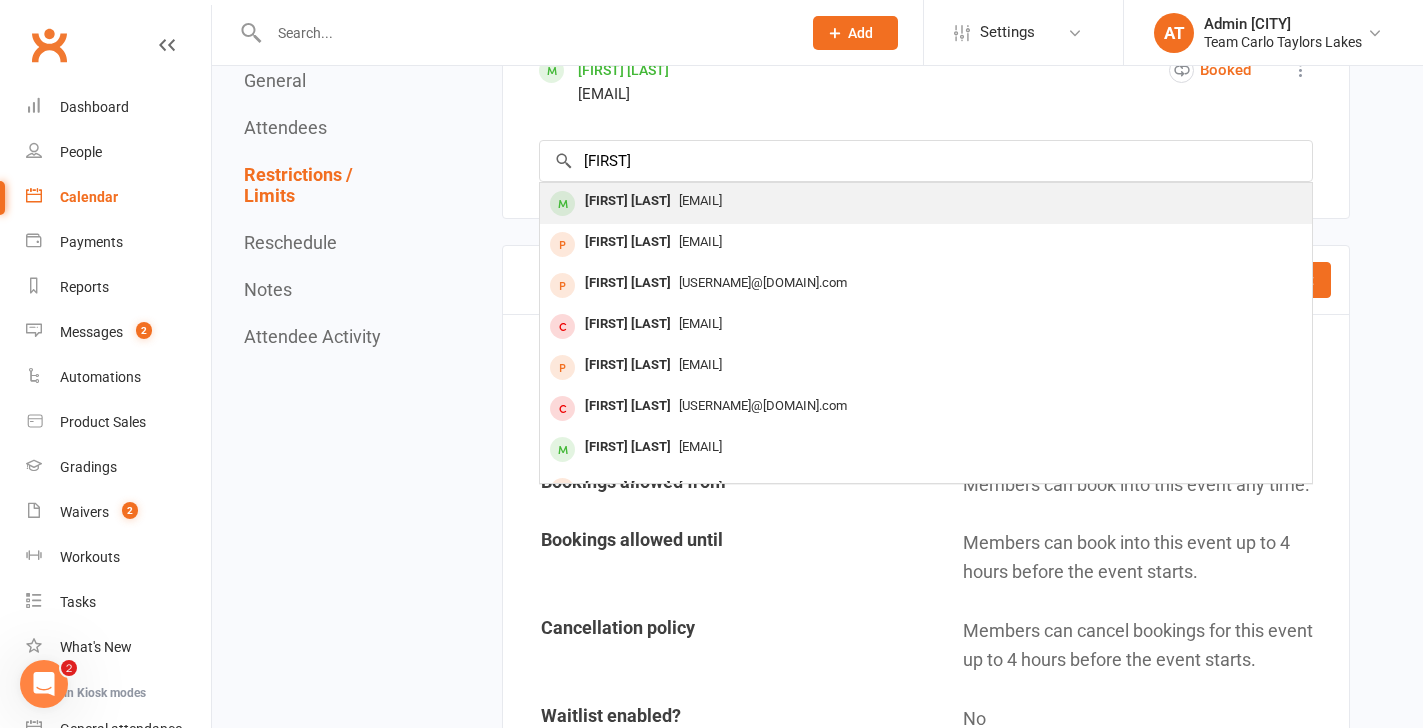 click on "[FIRST] [LAST]" at bounding box center [628, 201] 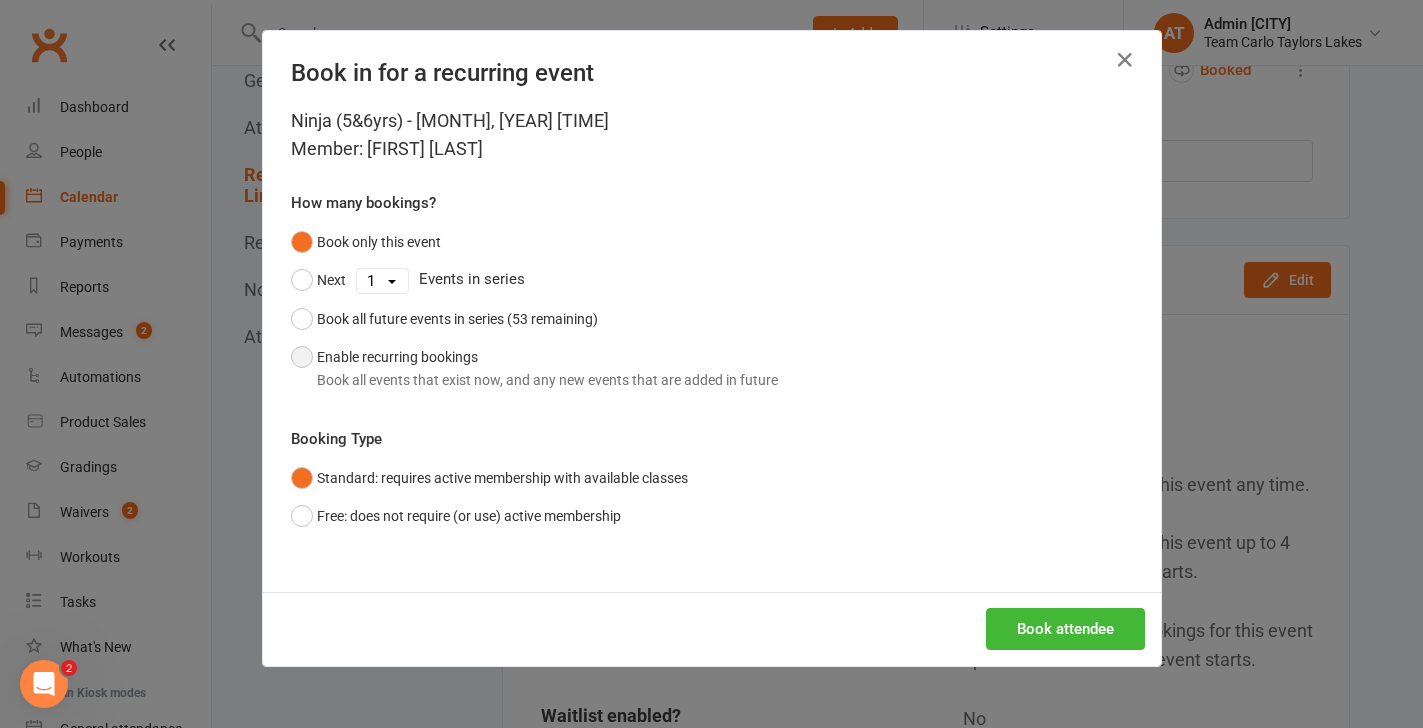 click on "Enable recurring bookings Book all events that exist now, and any new events that are added in future" at bounding box center (534, 368) 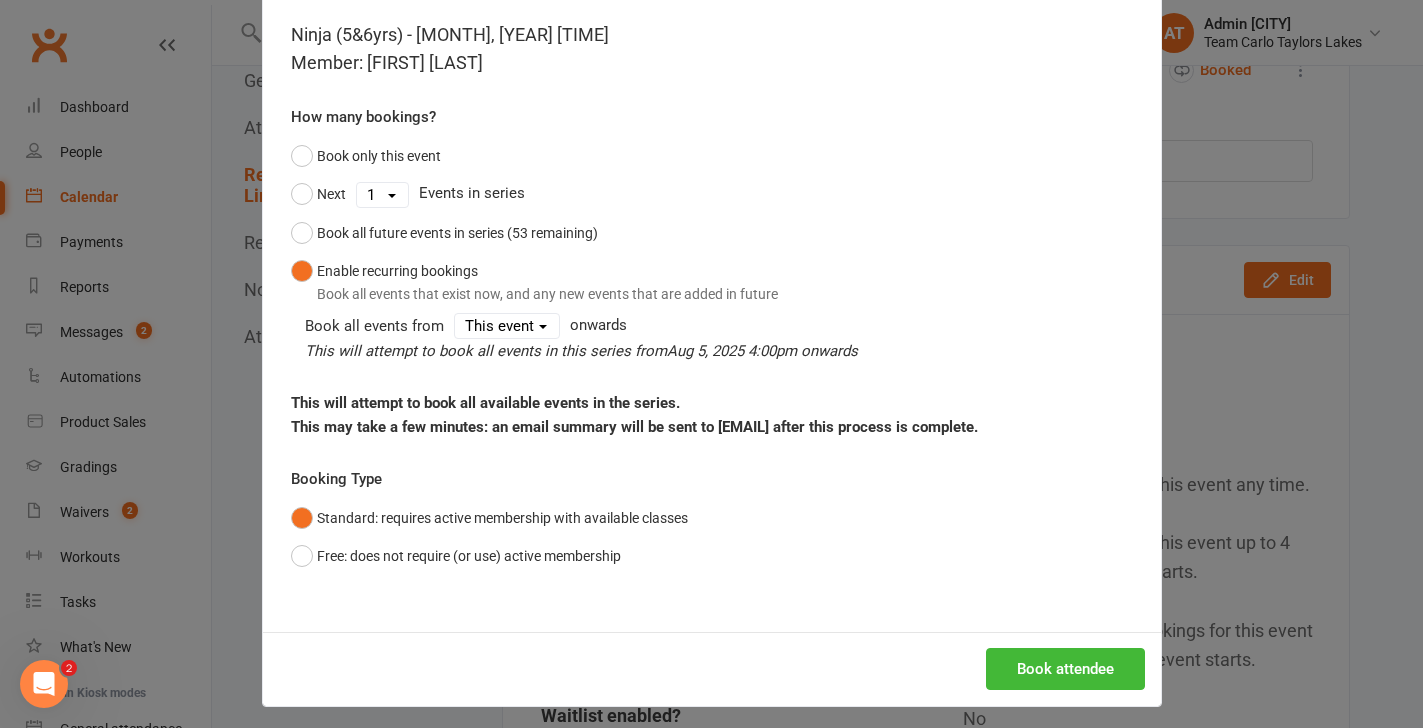 scroll, scrollTop: 119, scrollLeft: 0, axis: vertical 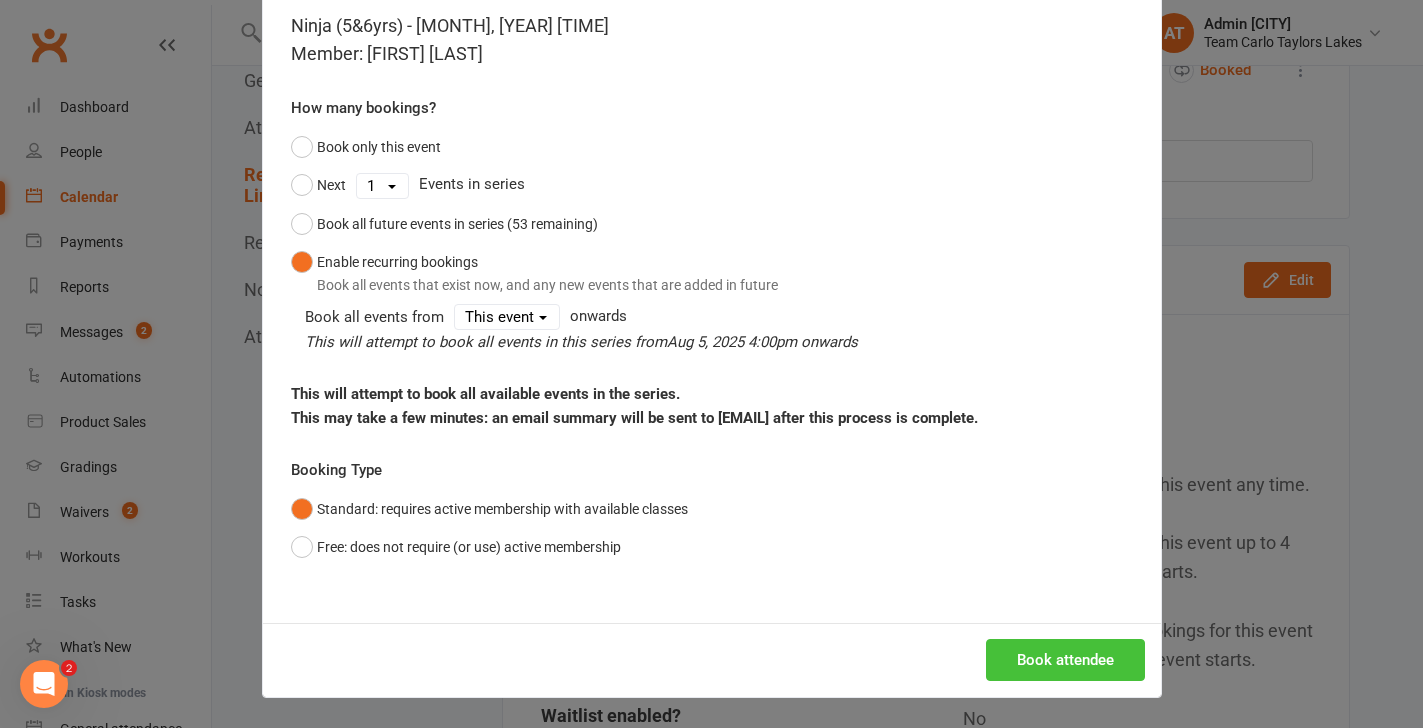 click on "Book attendee" at bounding box center (1065, 660) 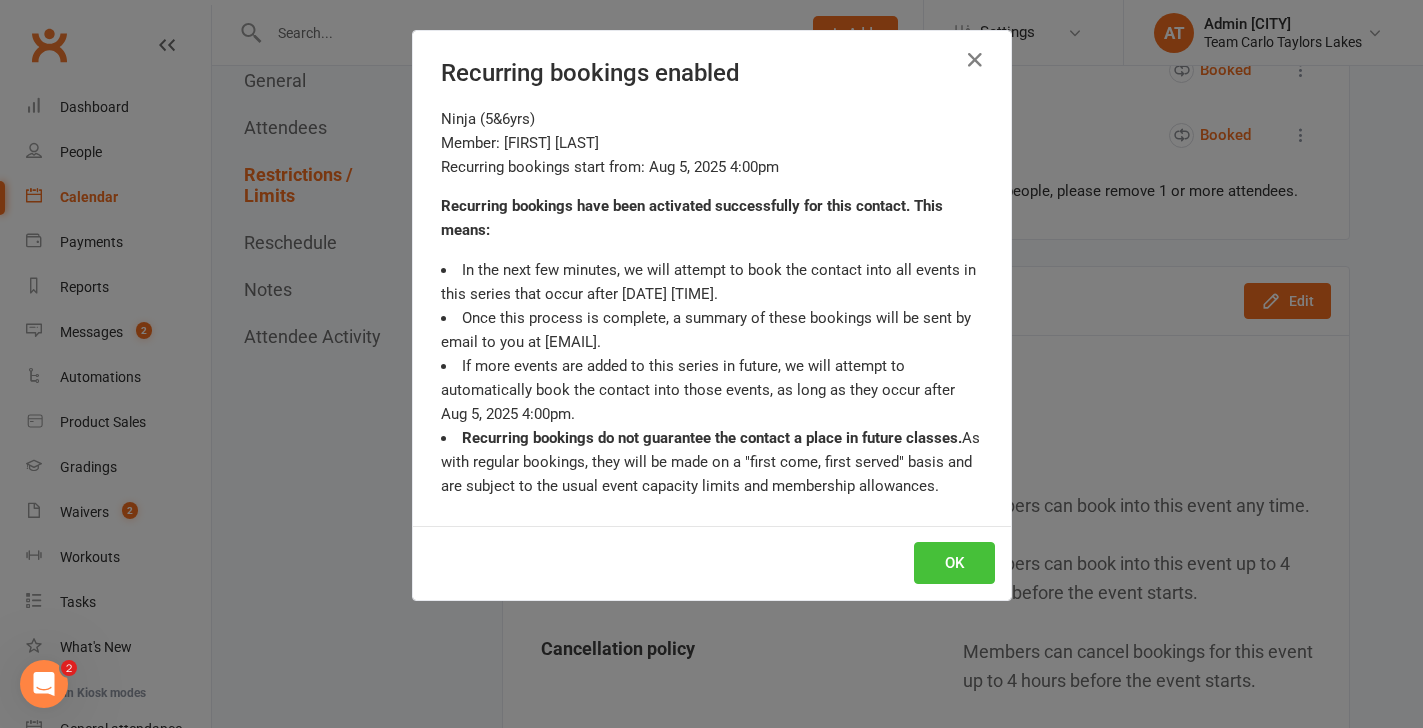 click on "OK" at bounding box center [954, 563] 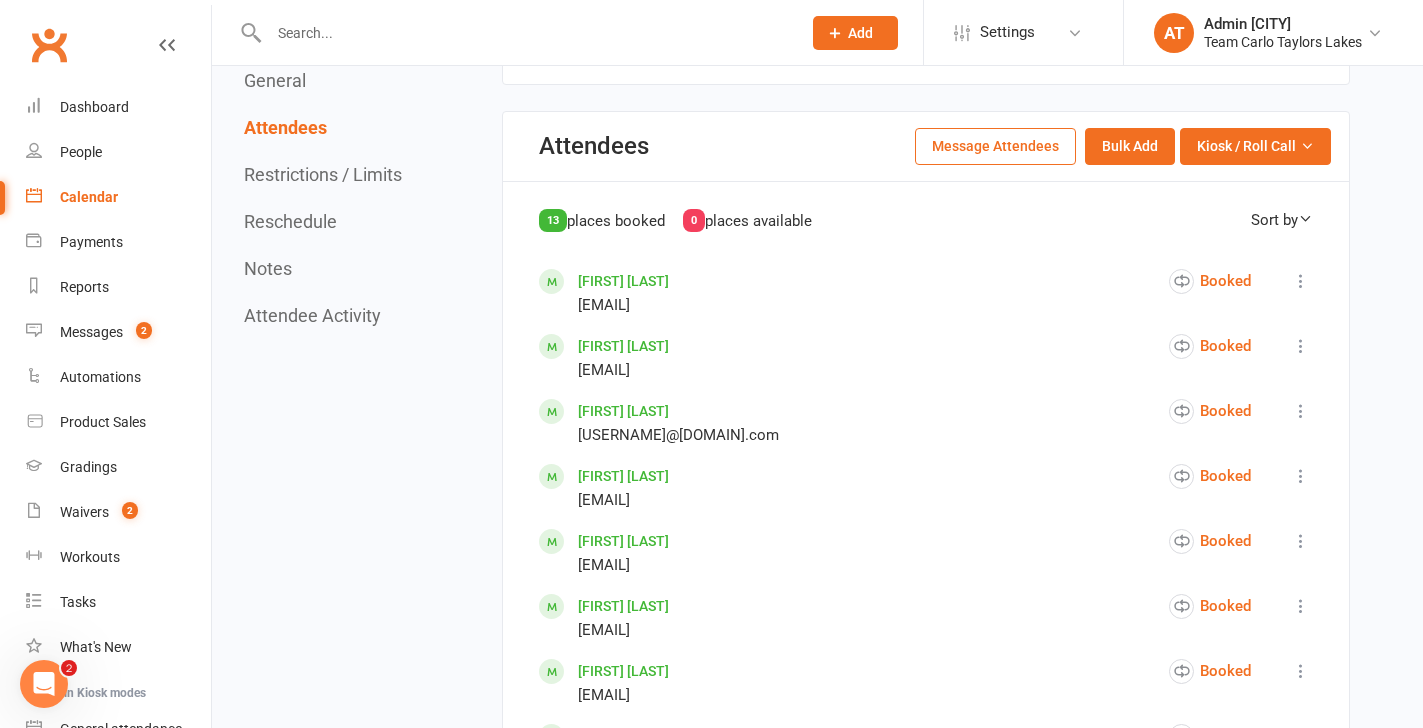scroll, scrollTop: 876, scrollLeft: 0, axis: vertical 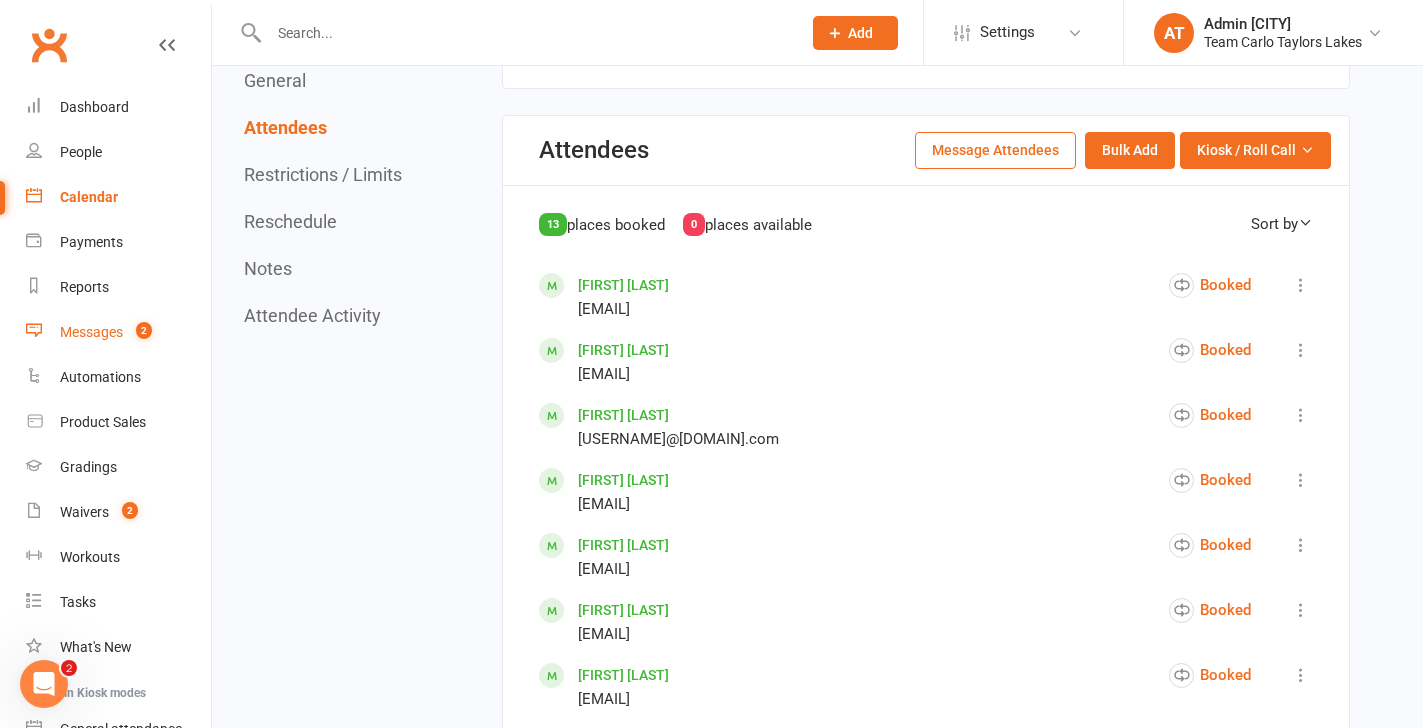 click on "Messages" at bounding box center (91, 332) 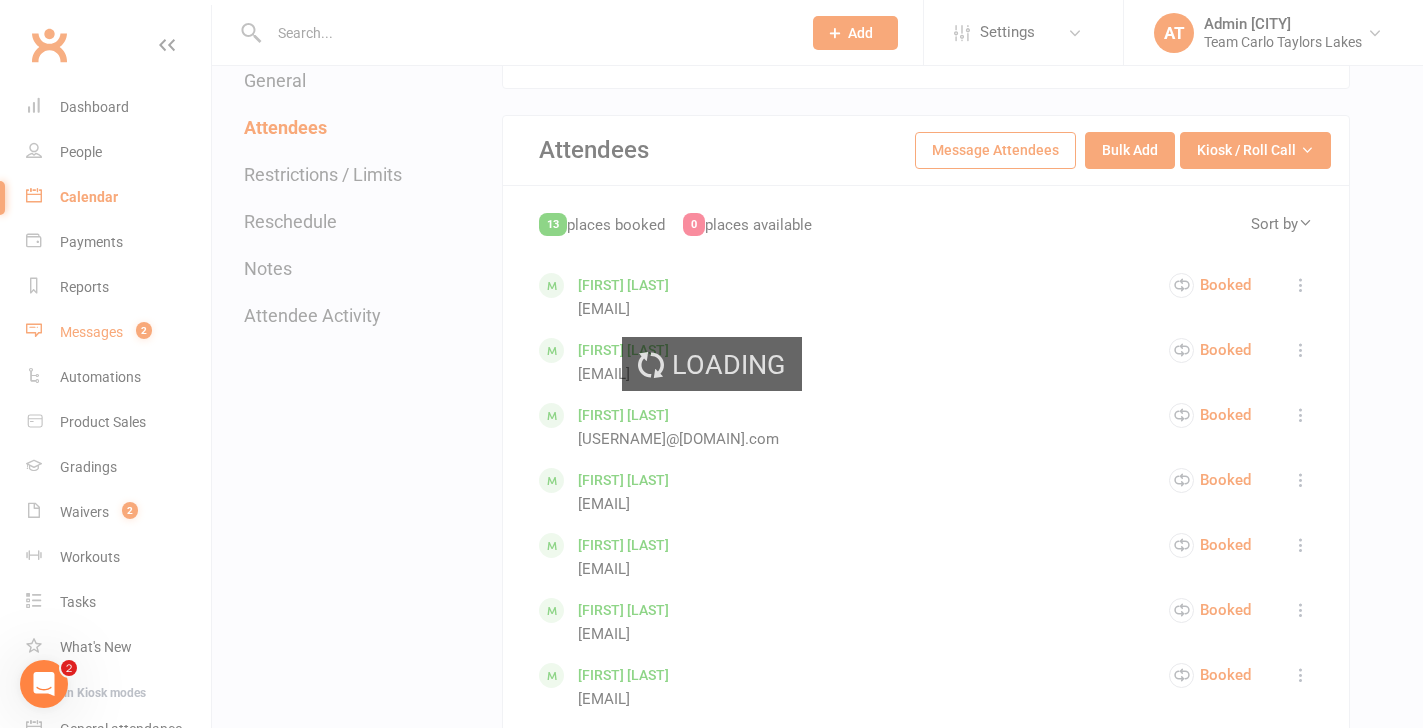 scroll, scrollTop: 0, scrollLeft: 0, axis: both 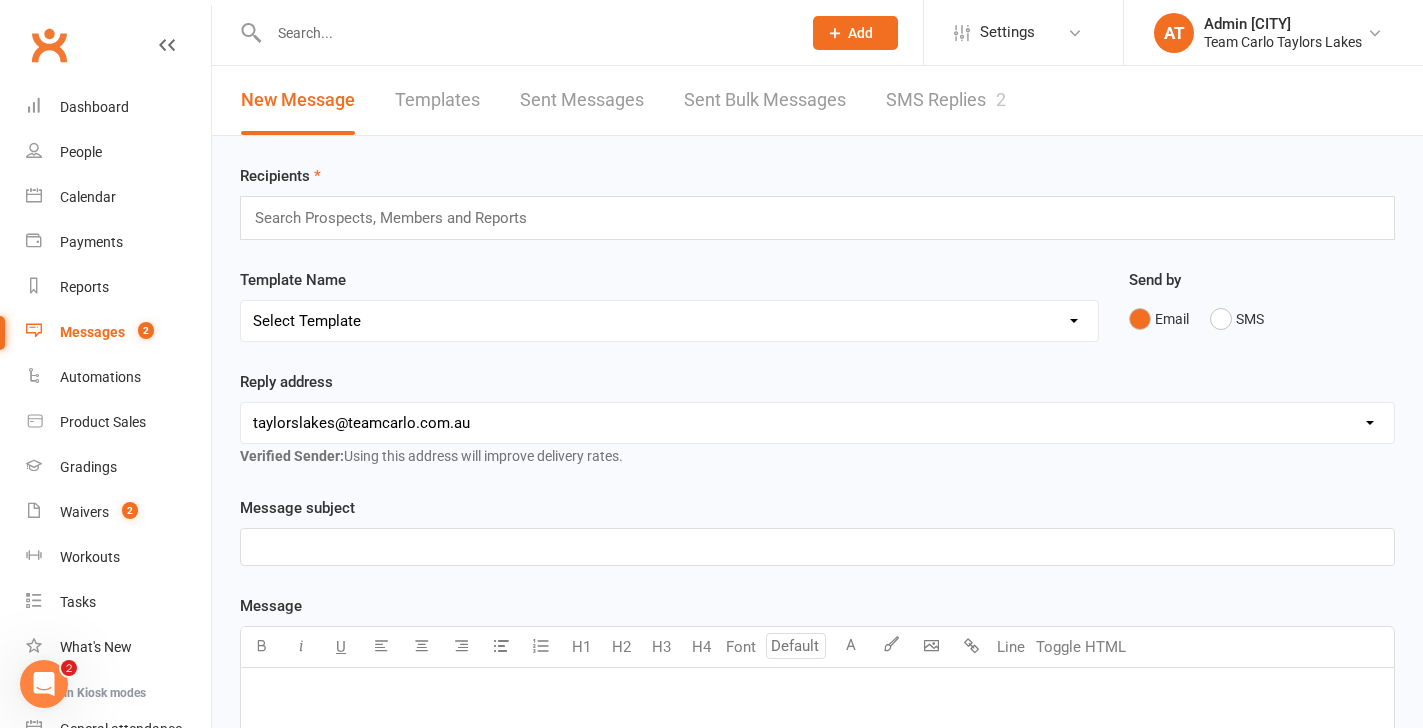 click on "SMS Replies  2" at bounding box center (946, 100) 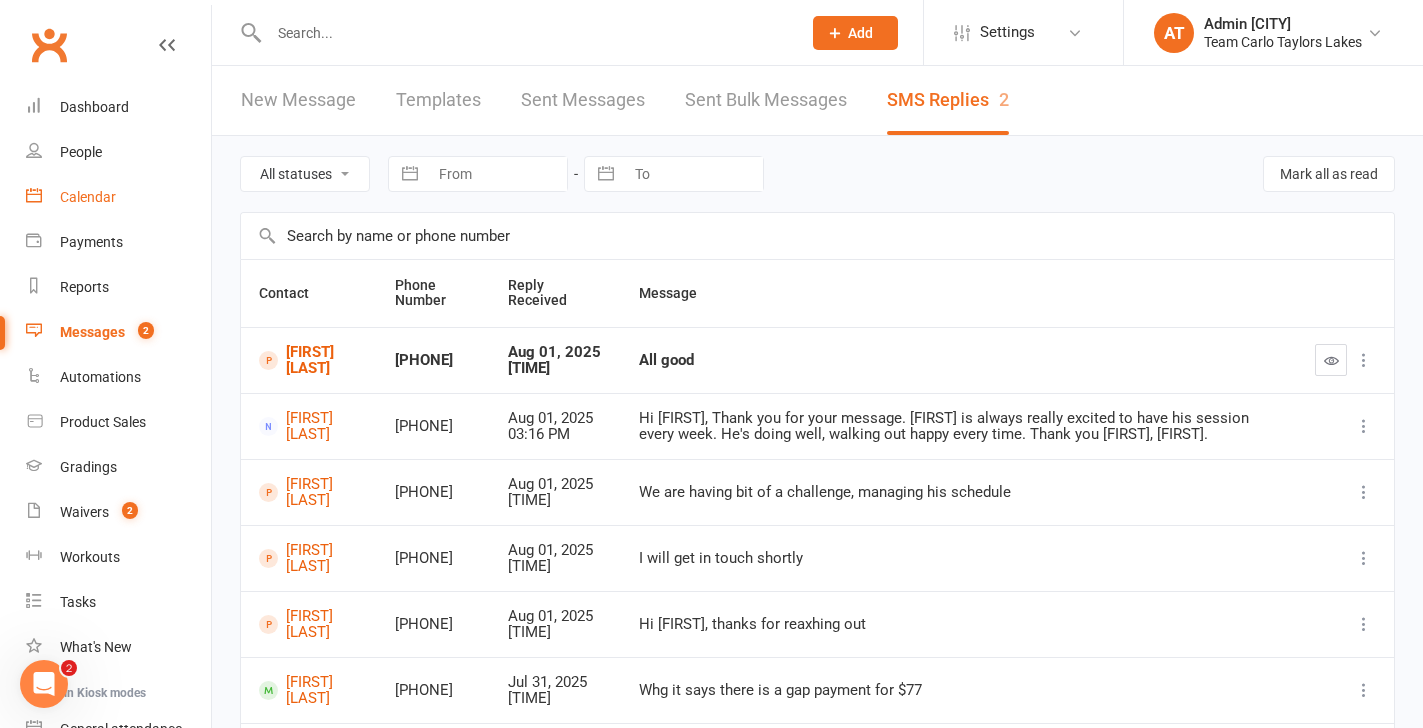click on "Calendar" at bounding box center (88, 197) 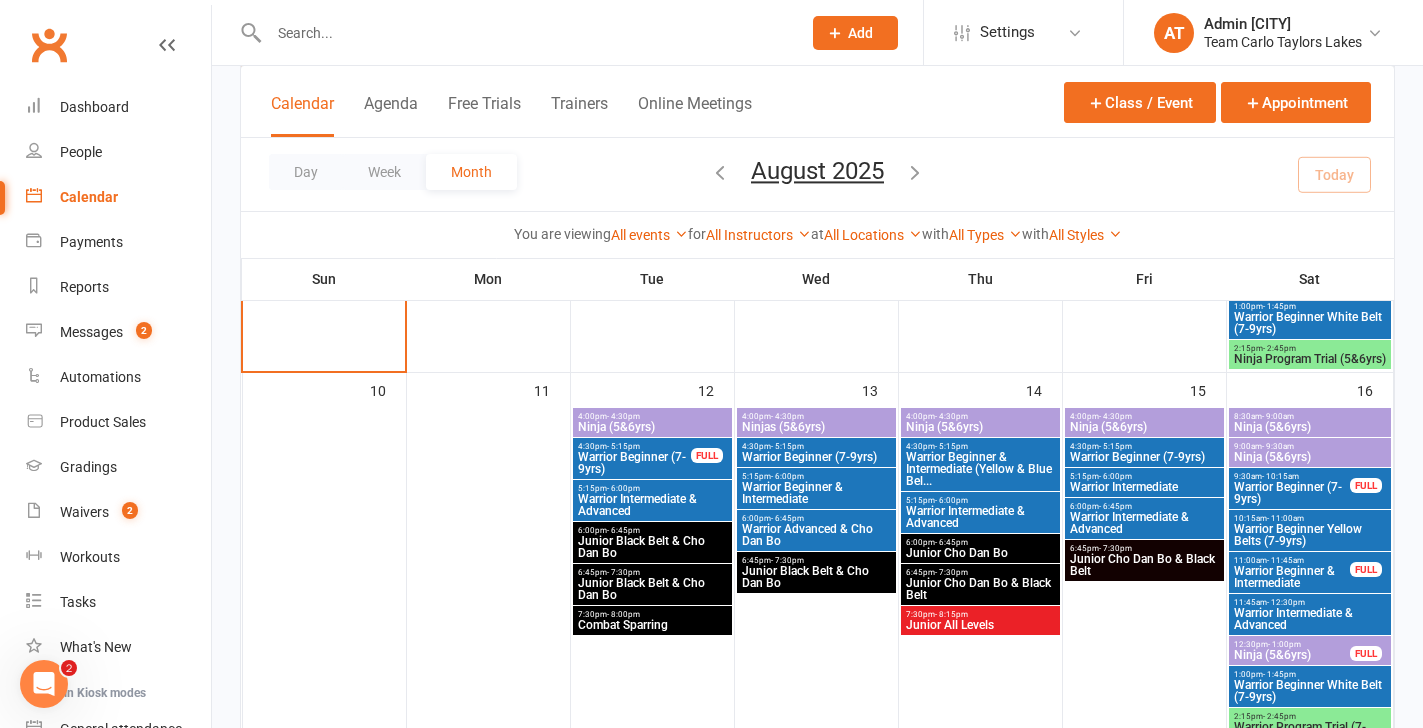 scroll, scrollTop: 834, scrollLeft: 0, axis: vertical 